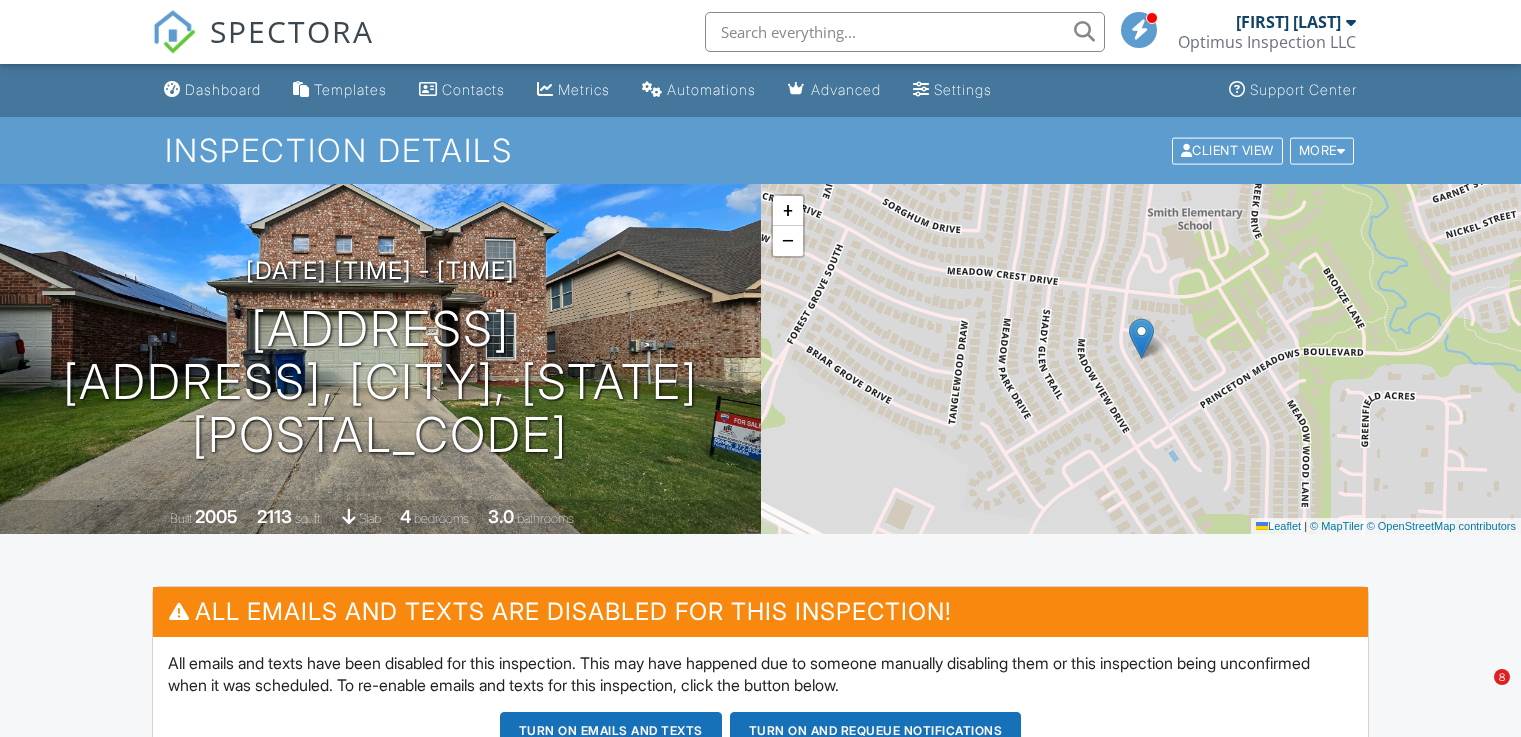 scroll, scrollTop: 500, scrollLeft: 0, axis: vertical 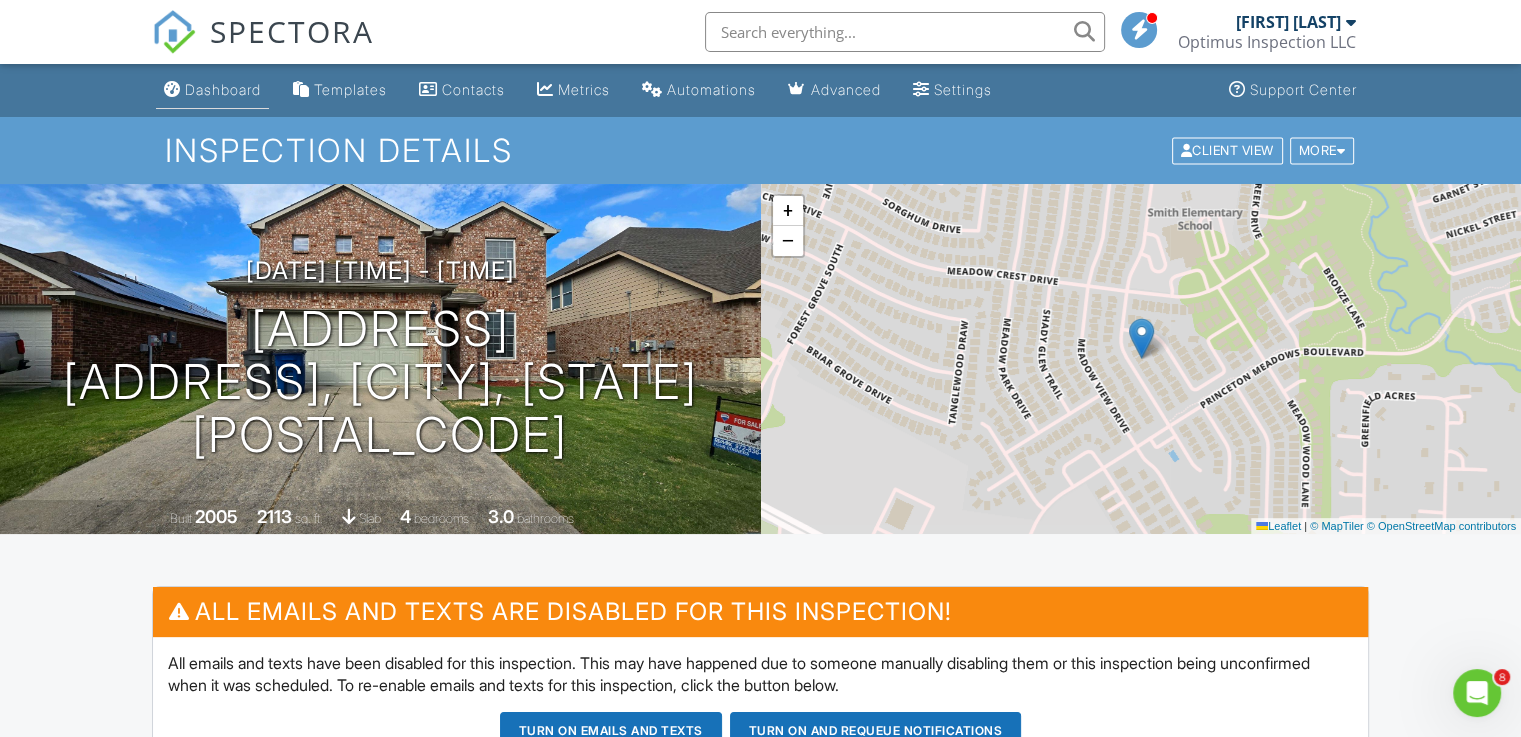 click on "Dashboard" at bounding box center [223, 89] 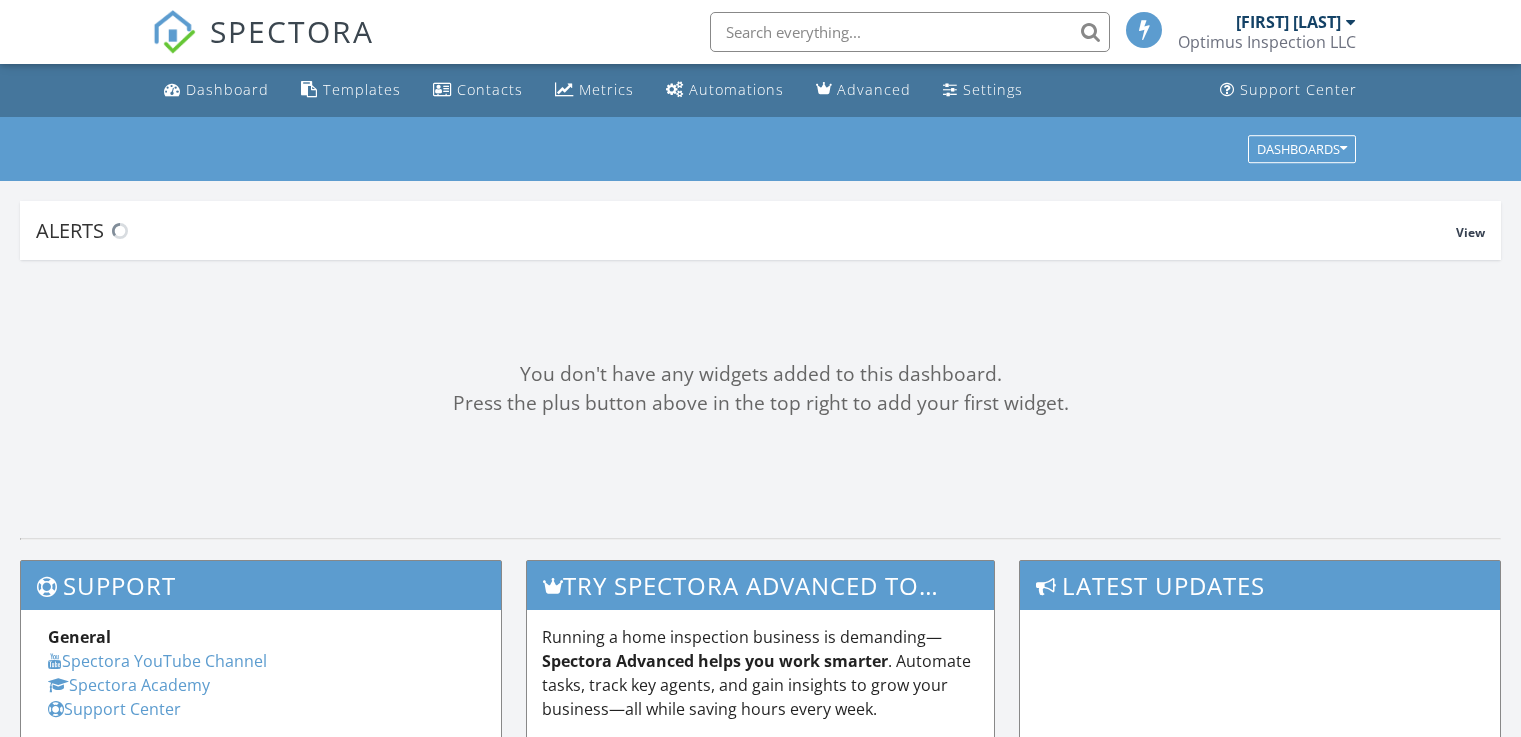 scroll, scrollTop: 0, scrollLeft: 0, axis: both 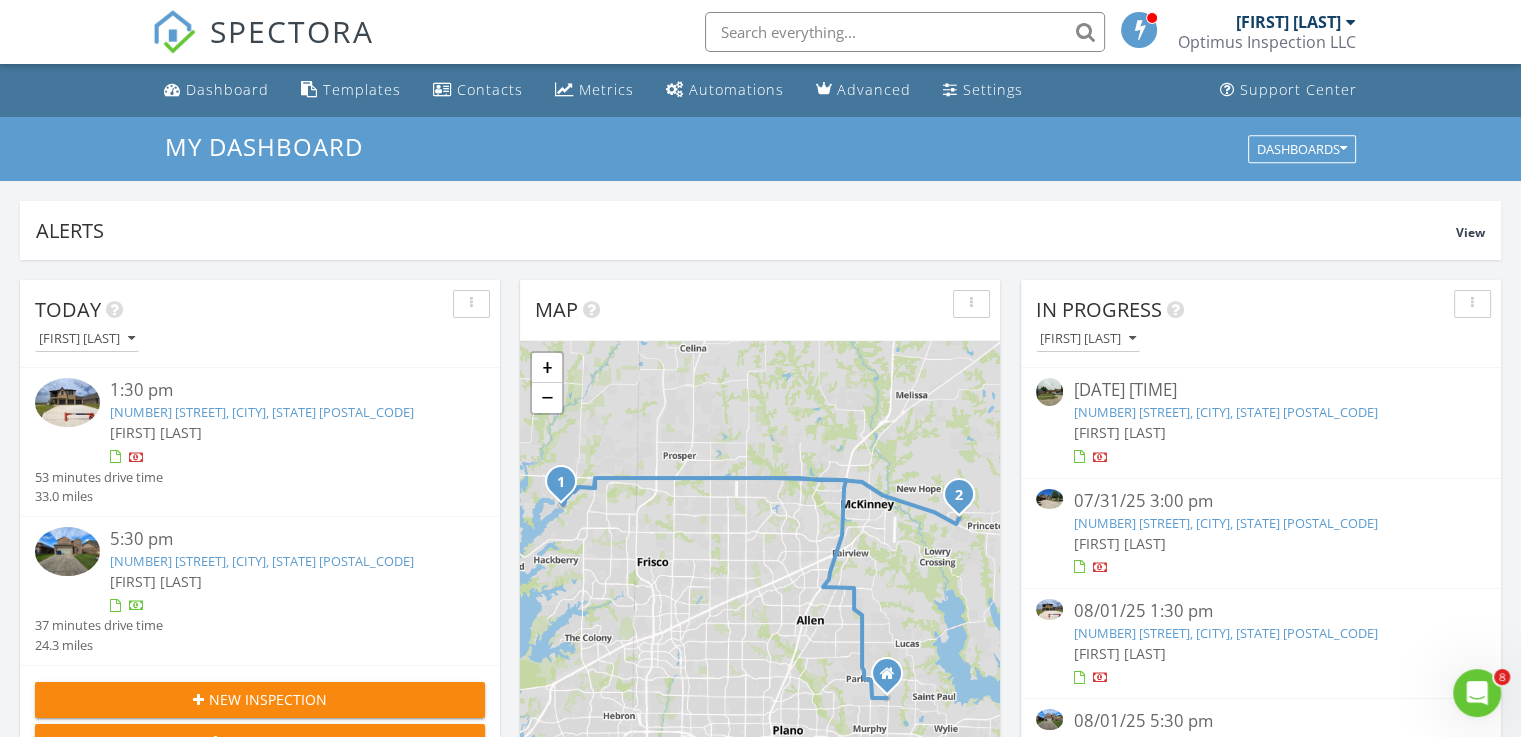 click on "13736 Riola Dr, Little Elm, TX 75068" at bounding box center (262, 412) 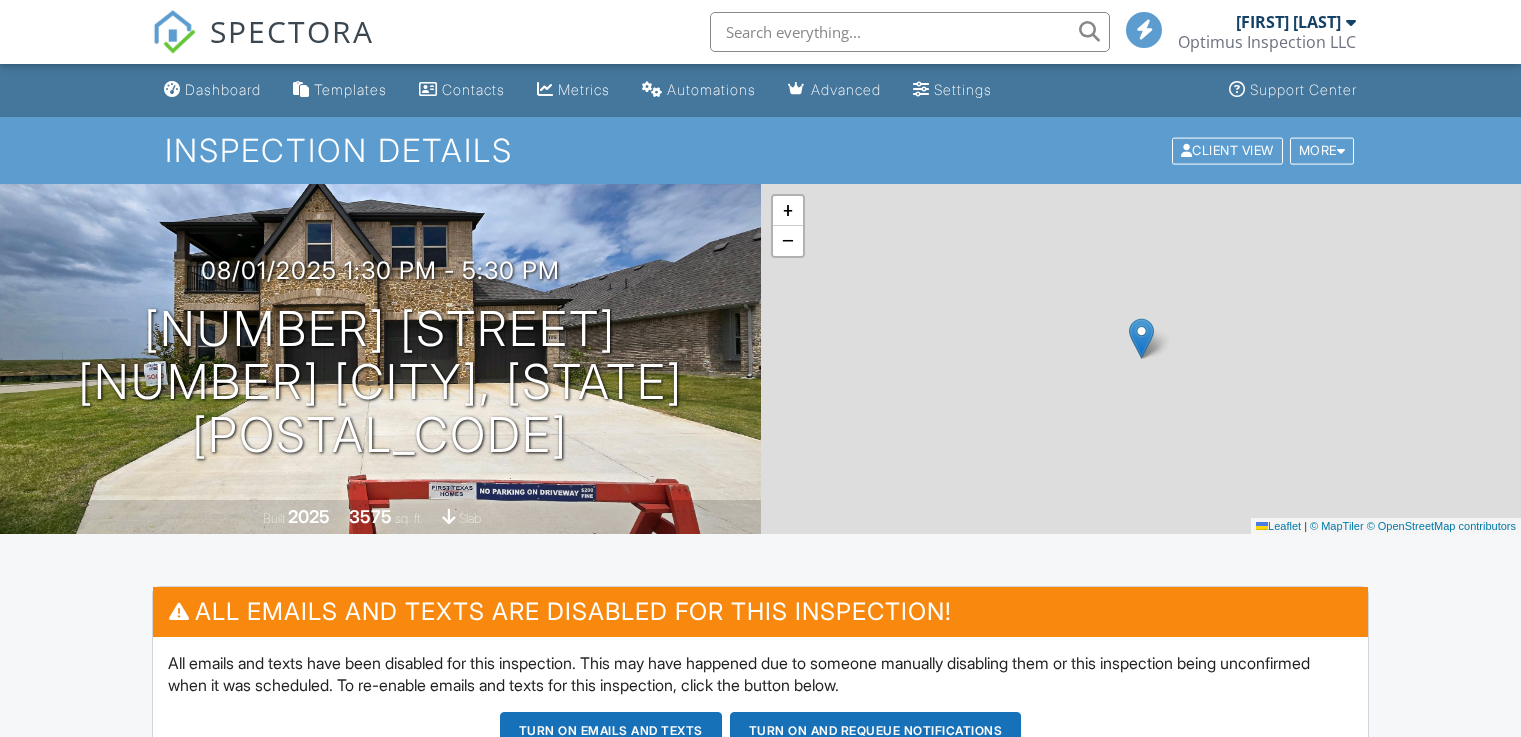 scroll, scrollTop: 0, scrollLeft: 0, axis: both 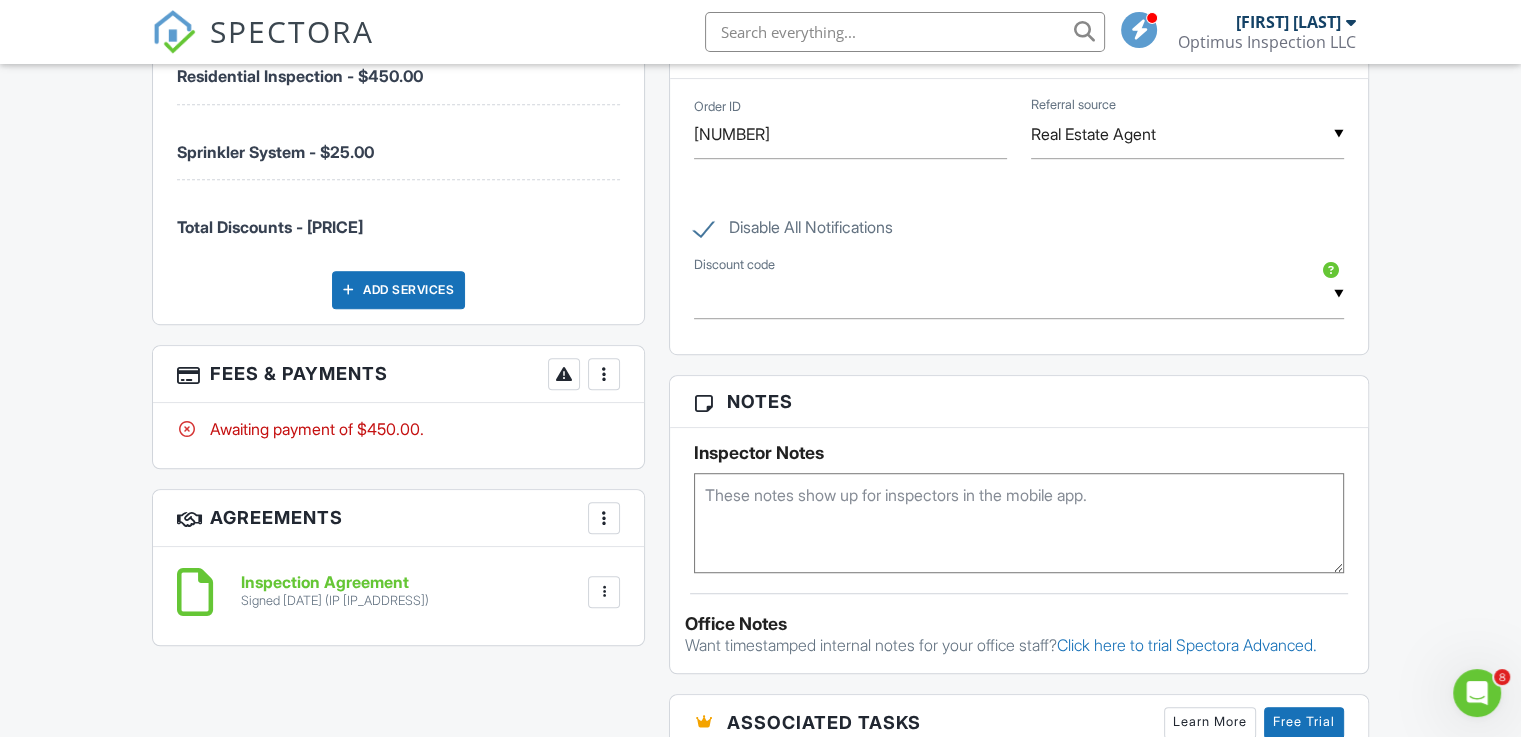 click at bounding box center (604, 374) 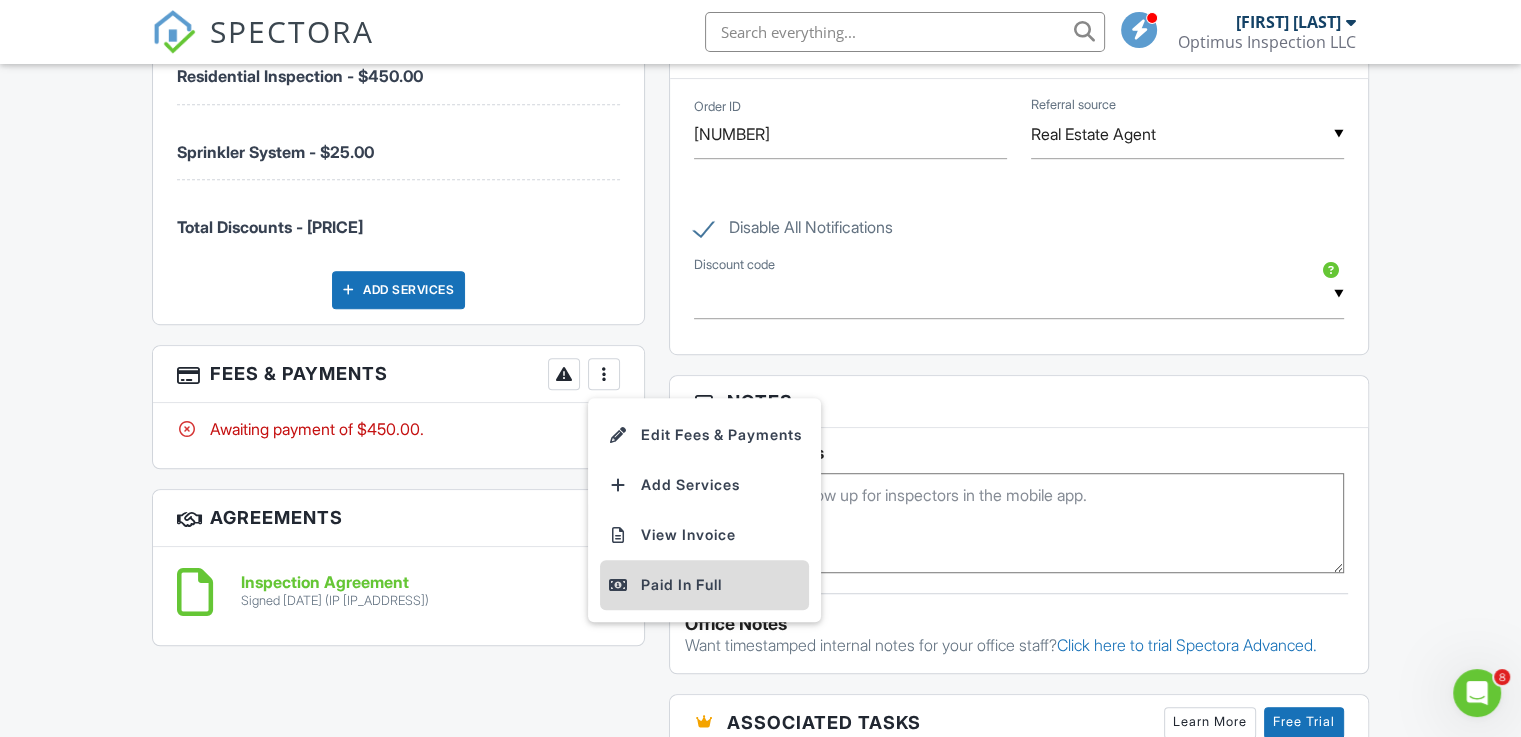 click on "Paid In Full" at bounding box center [704, 585] 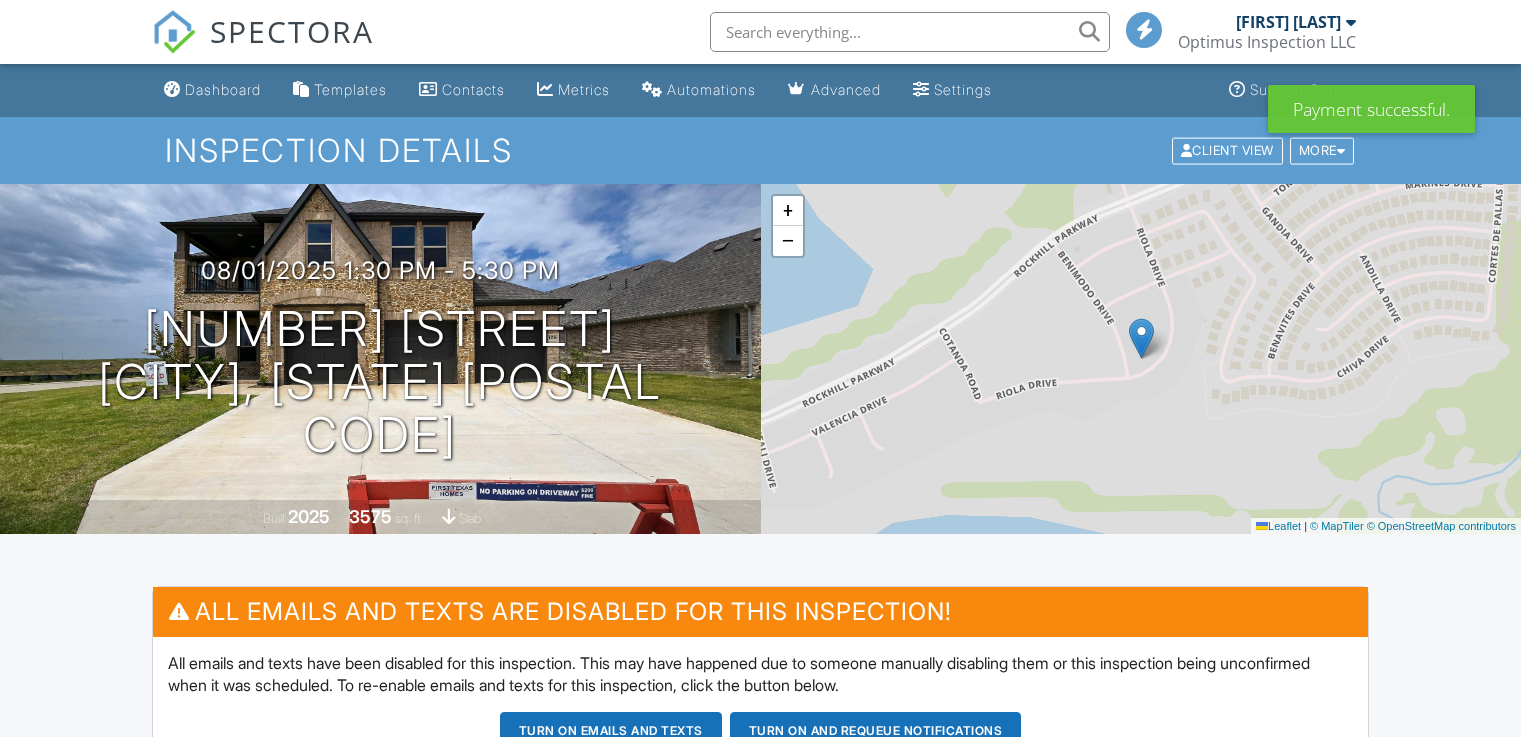 scroll, scrollTop: 900, scrollLeft: 0, axis: vertical 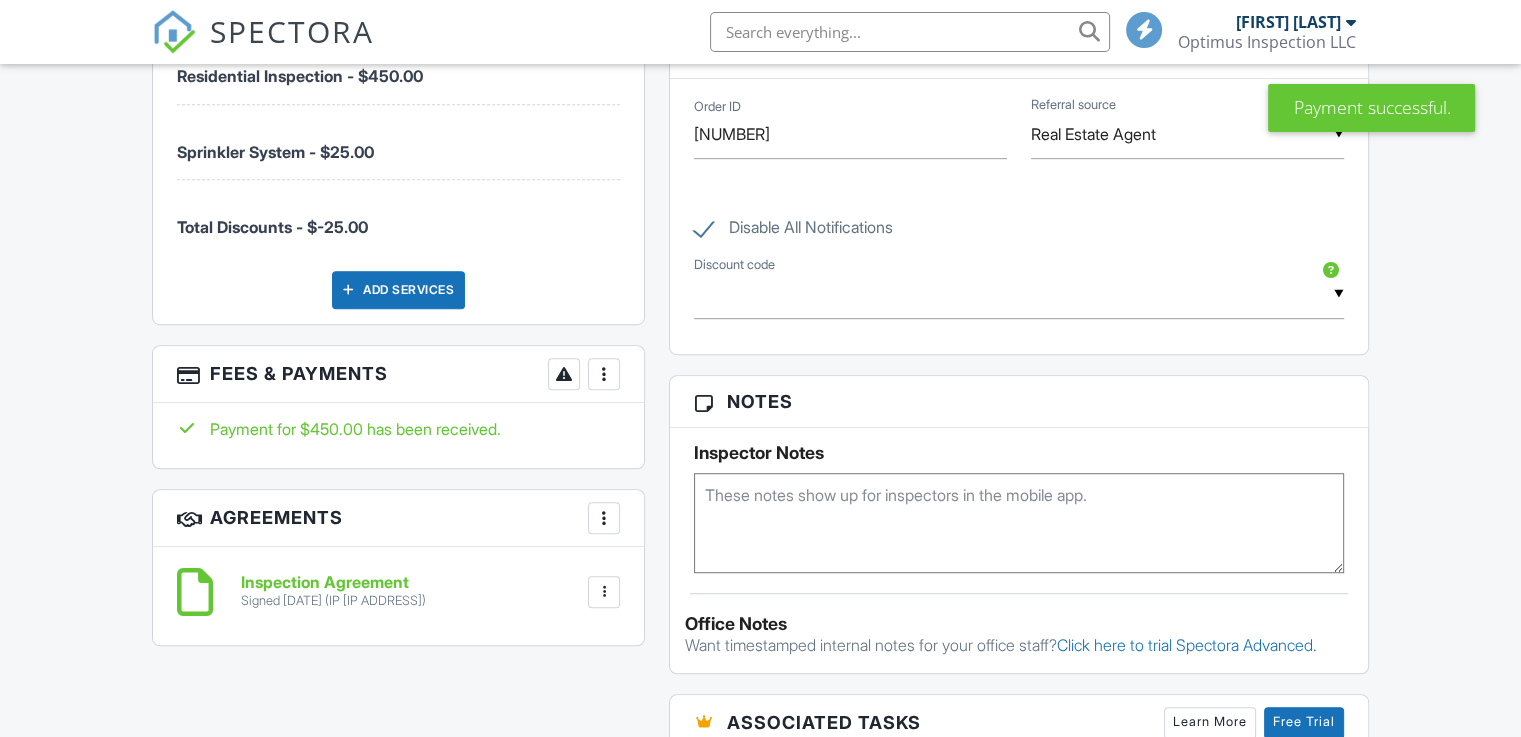 click at bounding box center (604, 374) 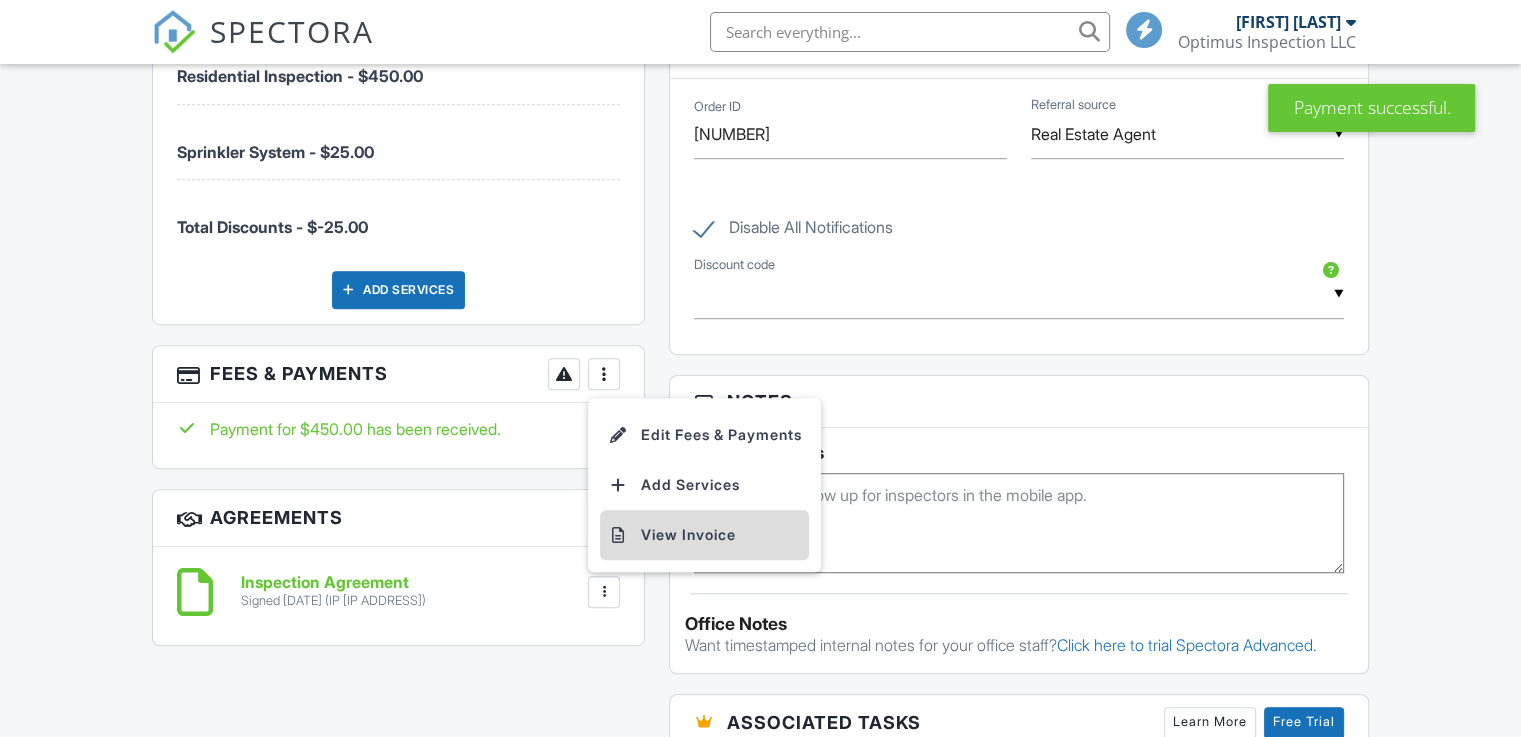 click on "View Invoice" at bounding box center [704, 535] 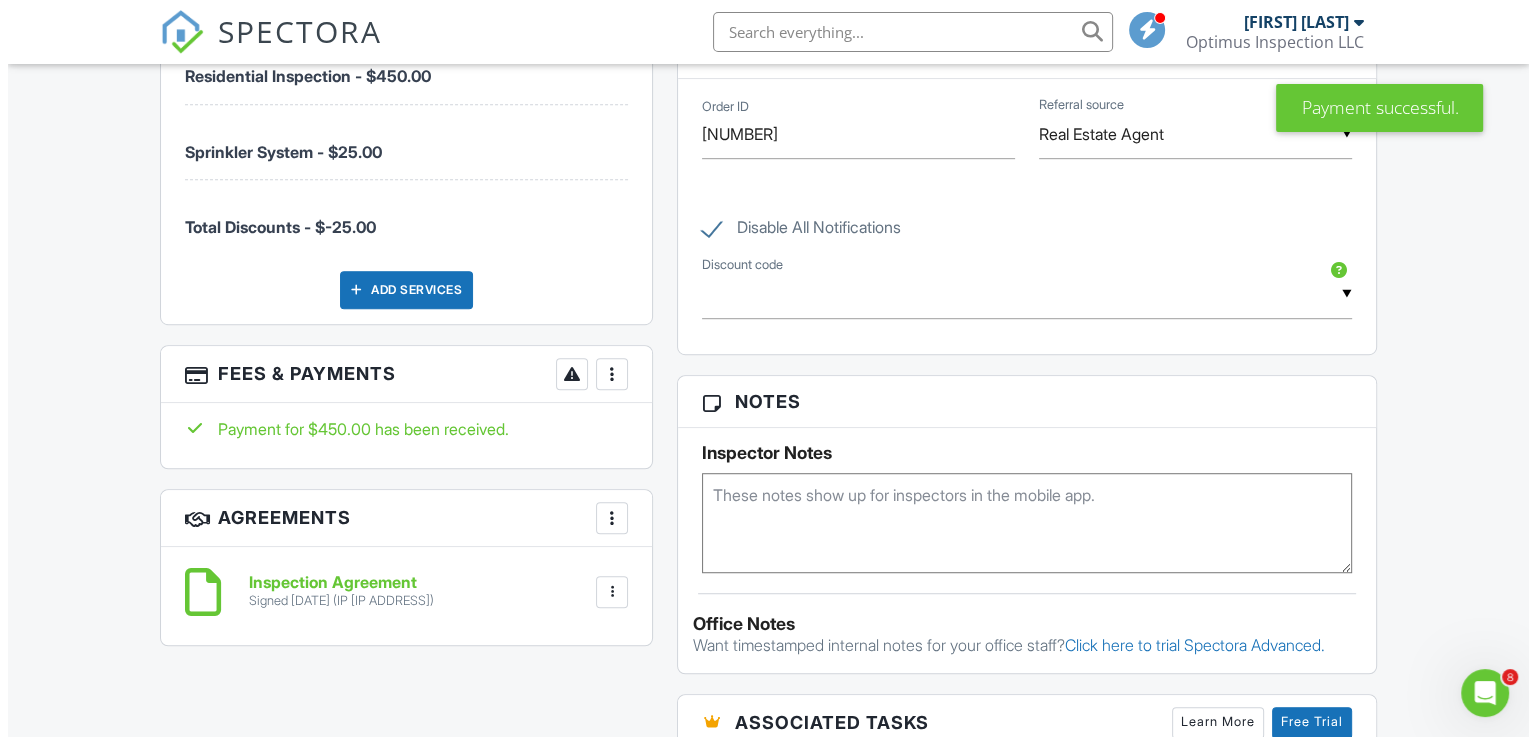 scroll, scrollTop: 0, scrollLeft: 0, axis: both 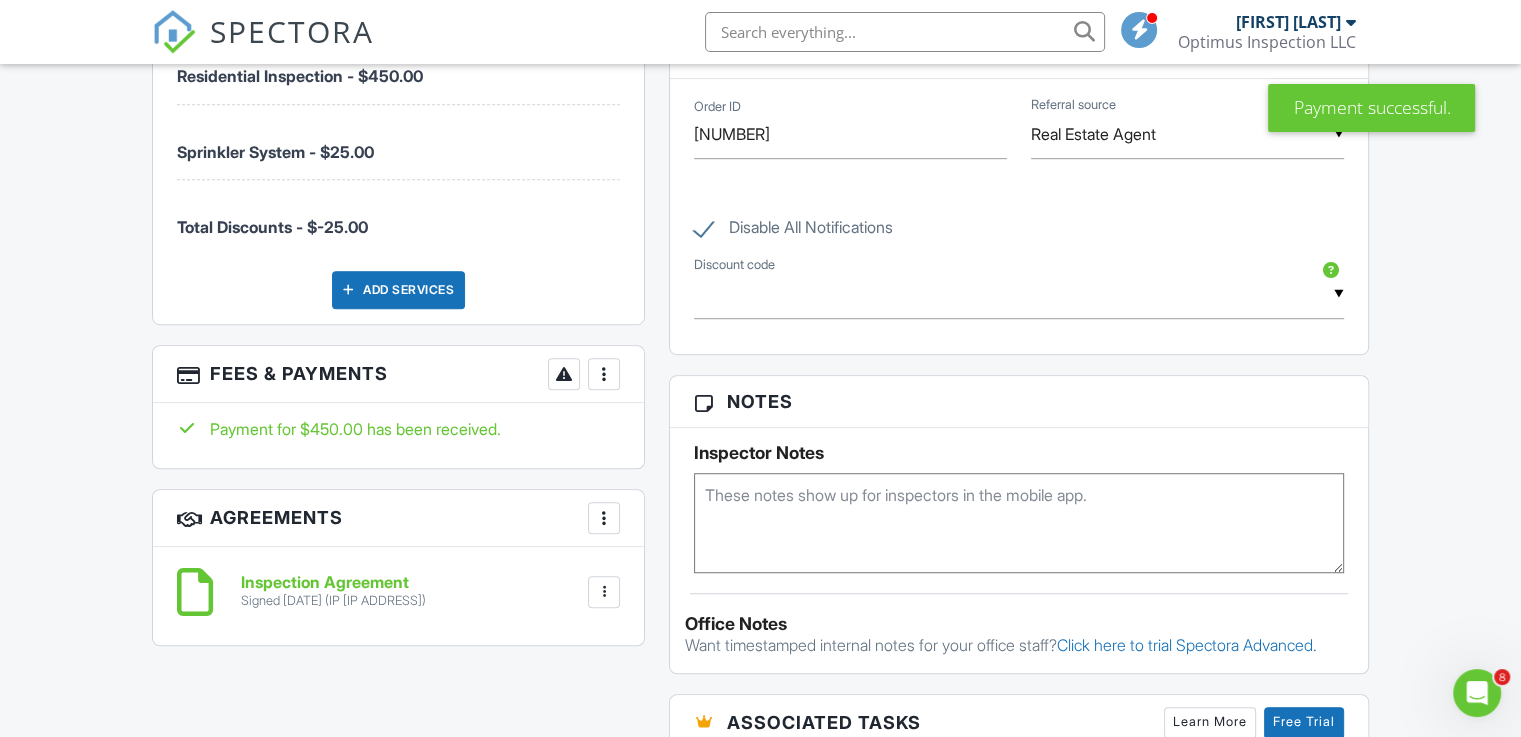 click on "More" at bounding box center (604, 374) 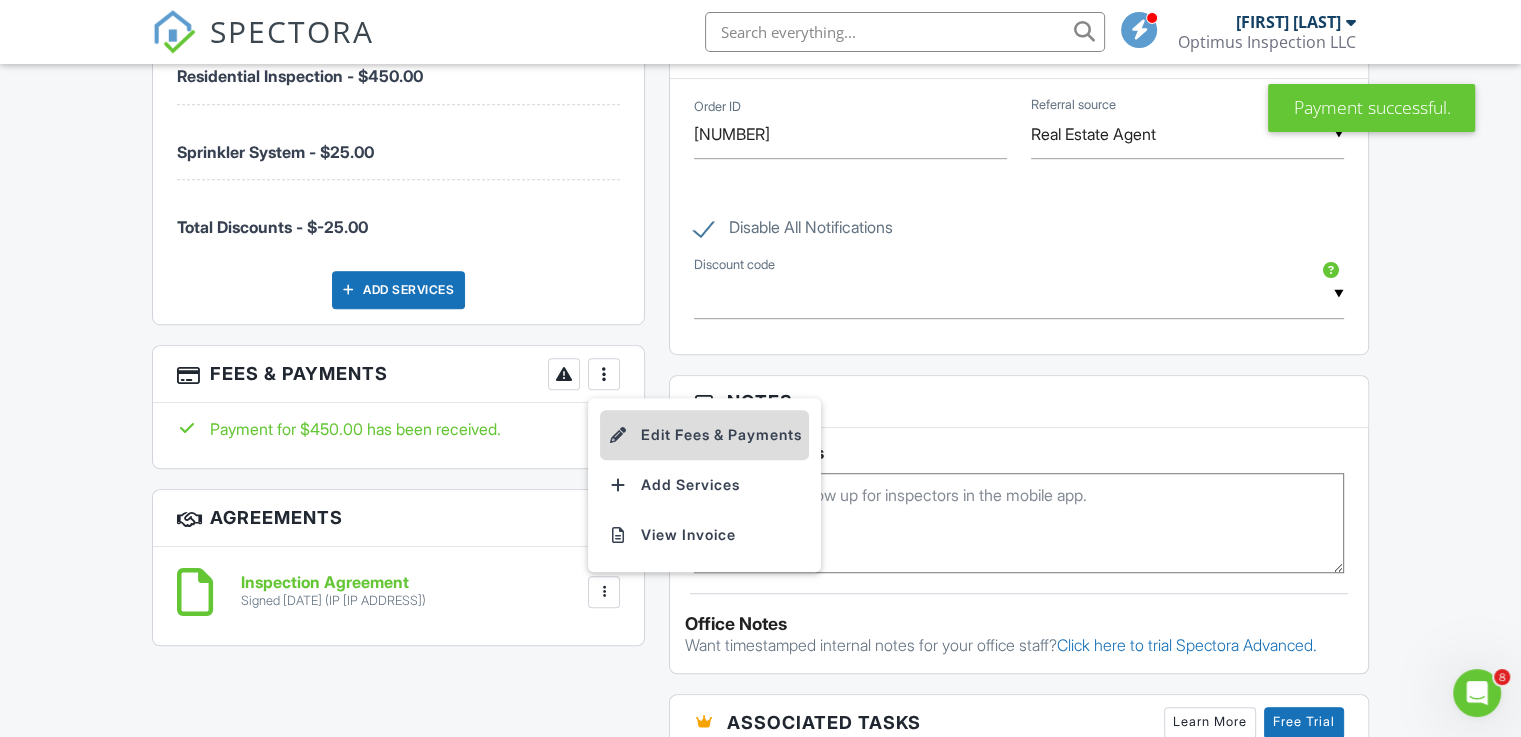 click on "Edit Fees & Payments" at bounding box center [704, 435] 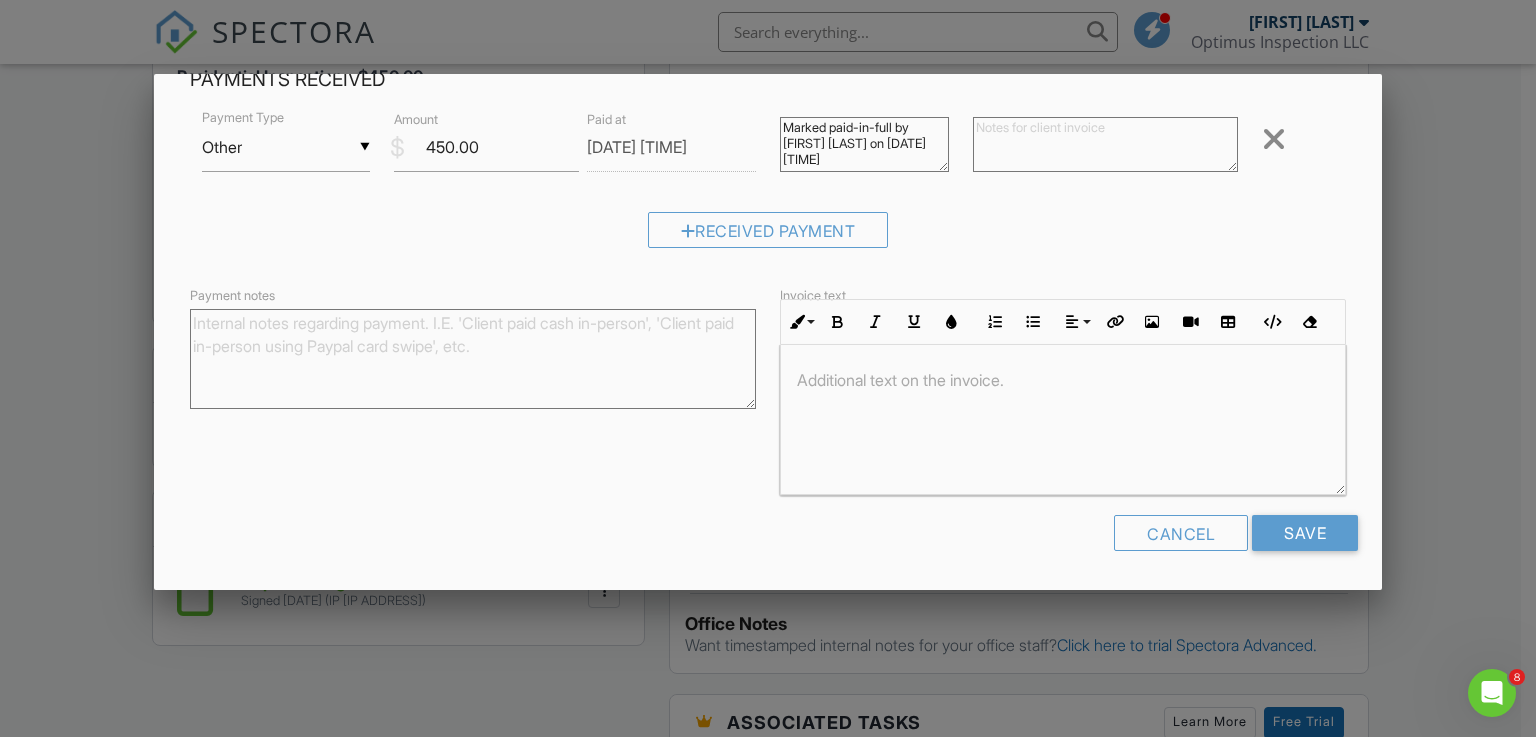 scroll, scrollTop: 400, scrollLeft: 0, axis: vertical 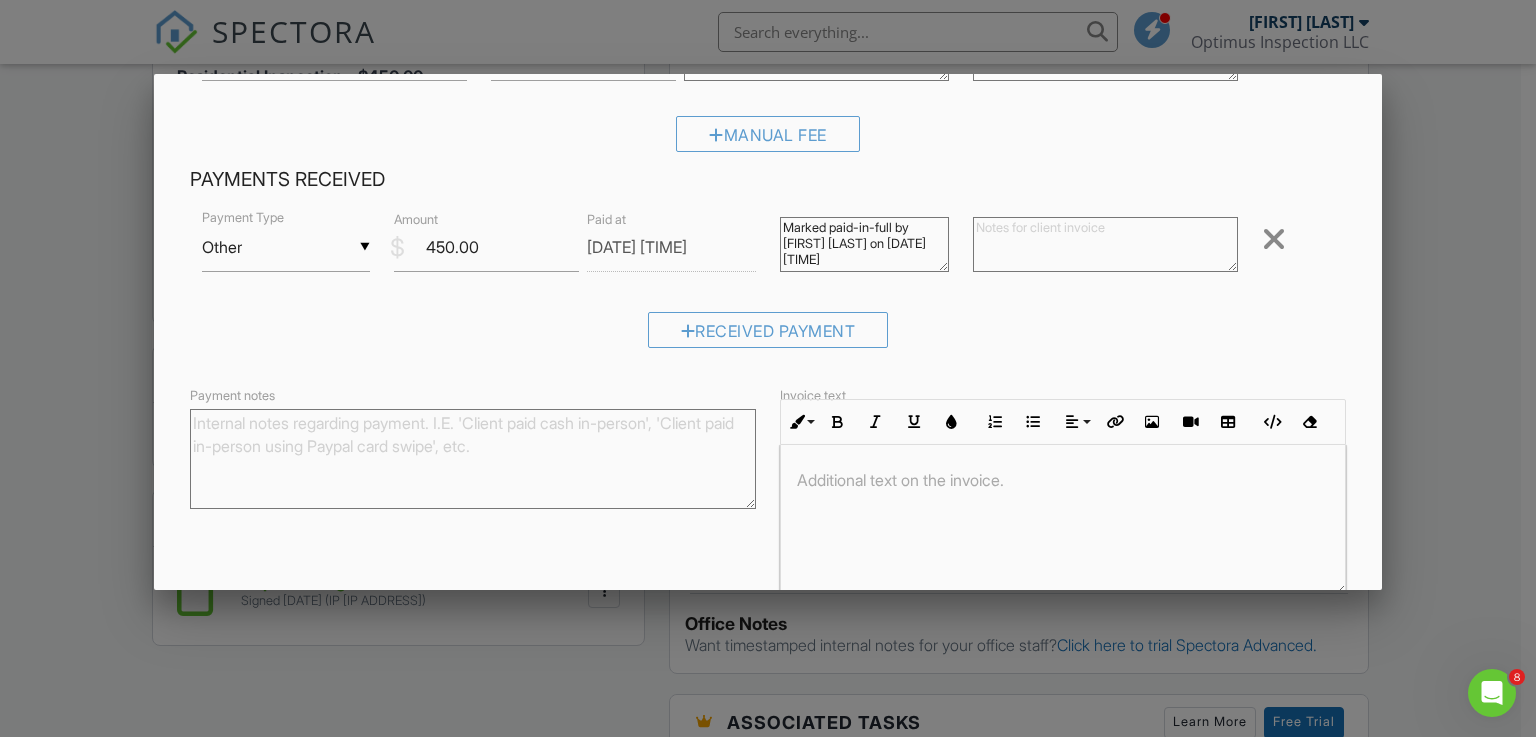 click on "08/01/2025 11:52 PM" at bounding box center [671, 247] 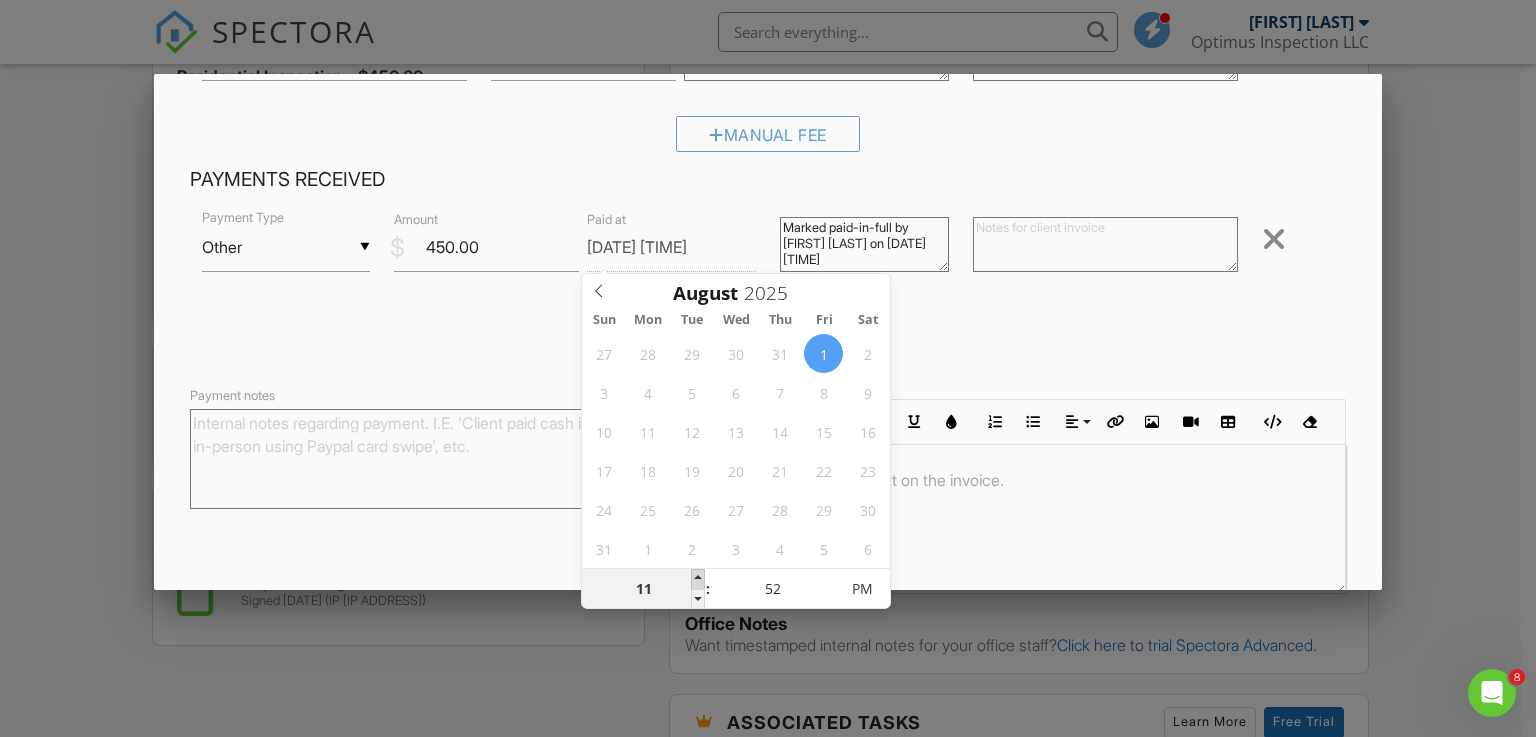 click at bounding box center (698, 579) 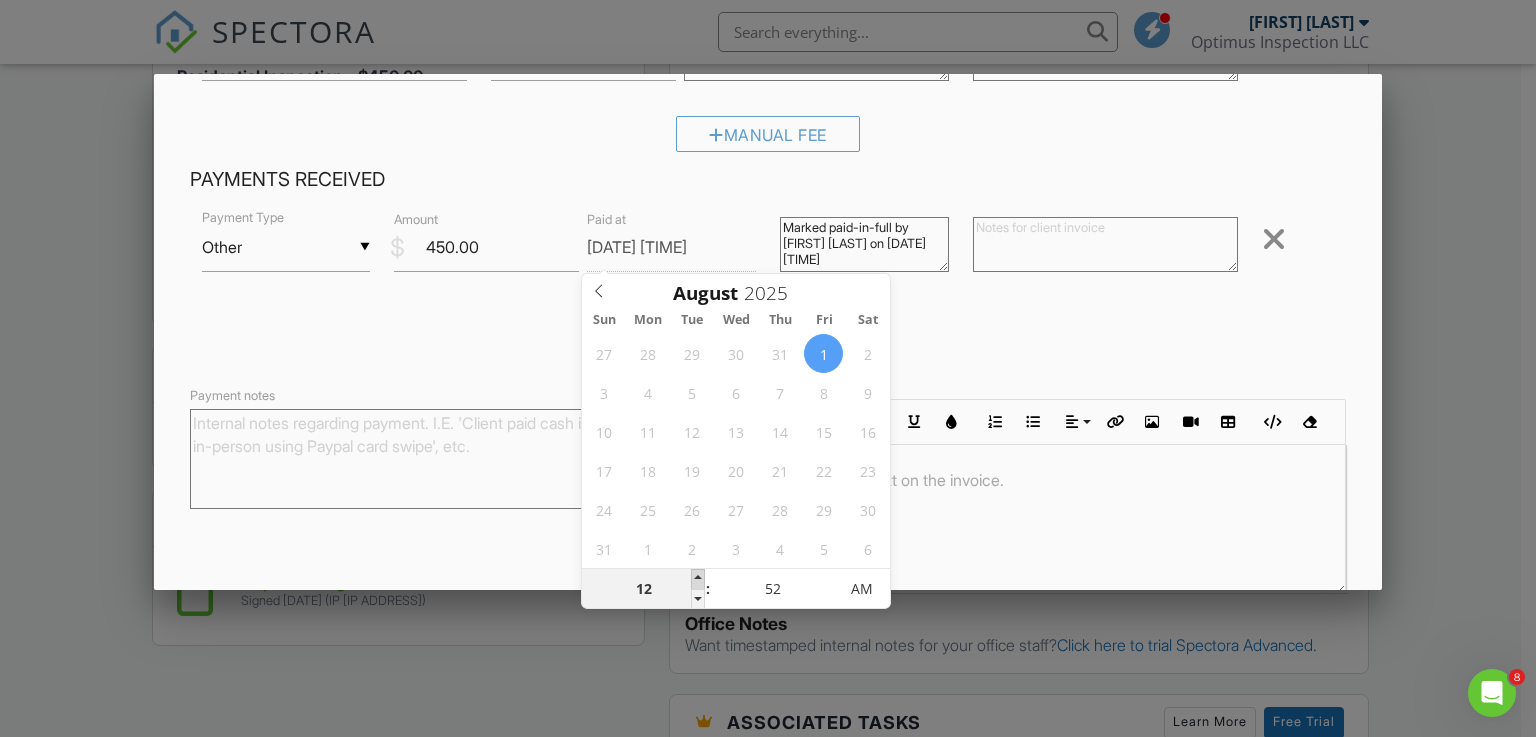 type on "08/01/2025 1:52 AM" 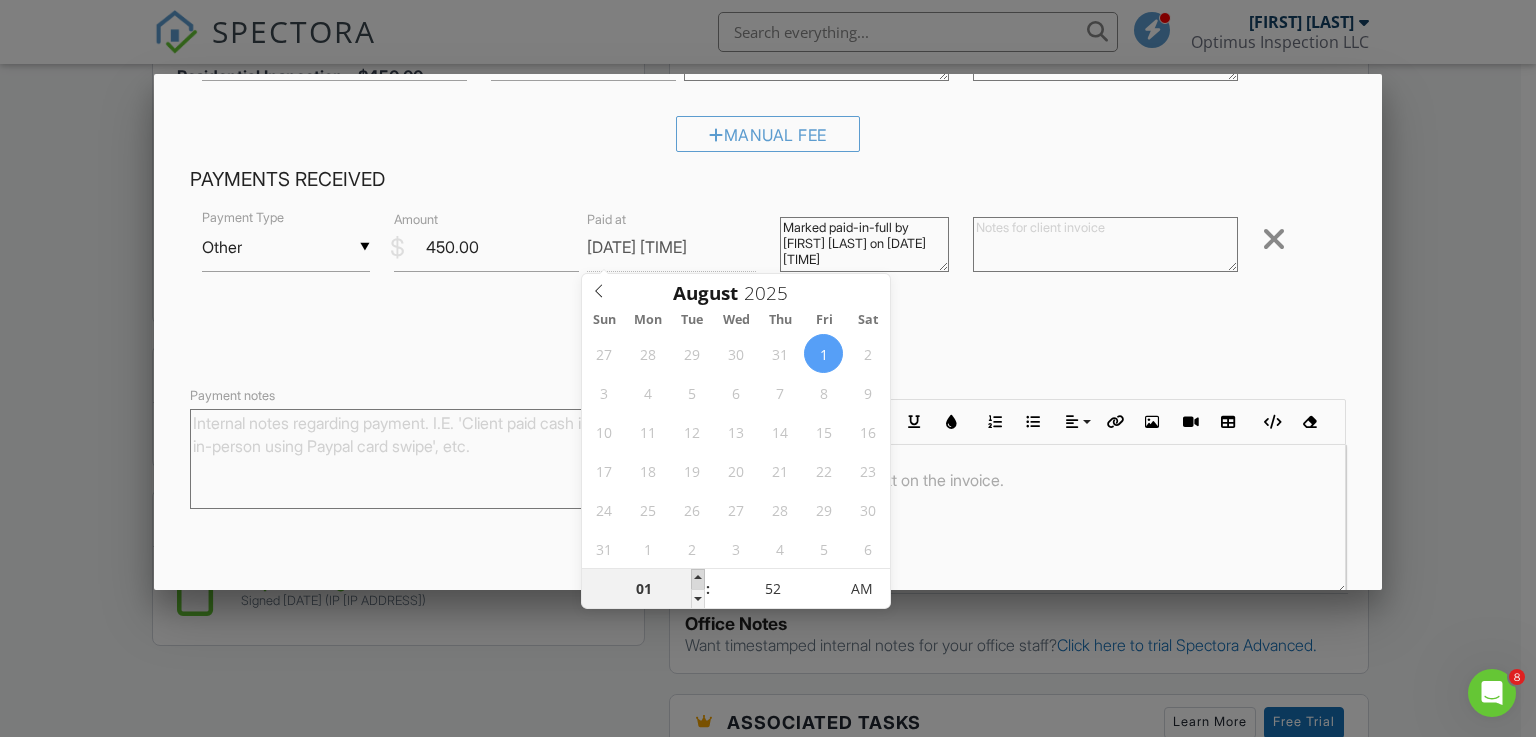 click at bounding box center [698, 579] 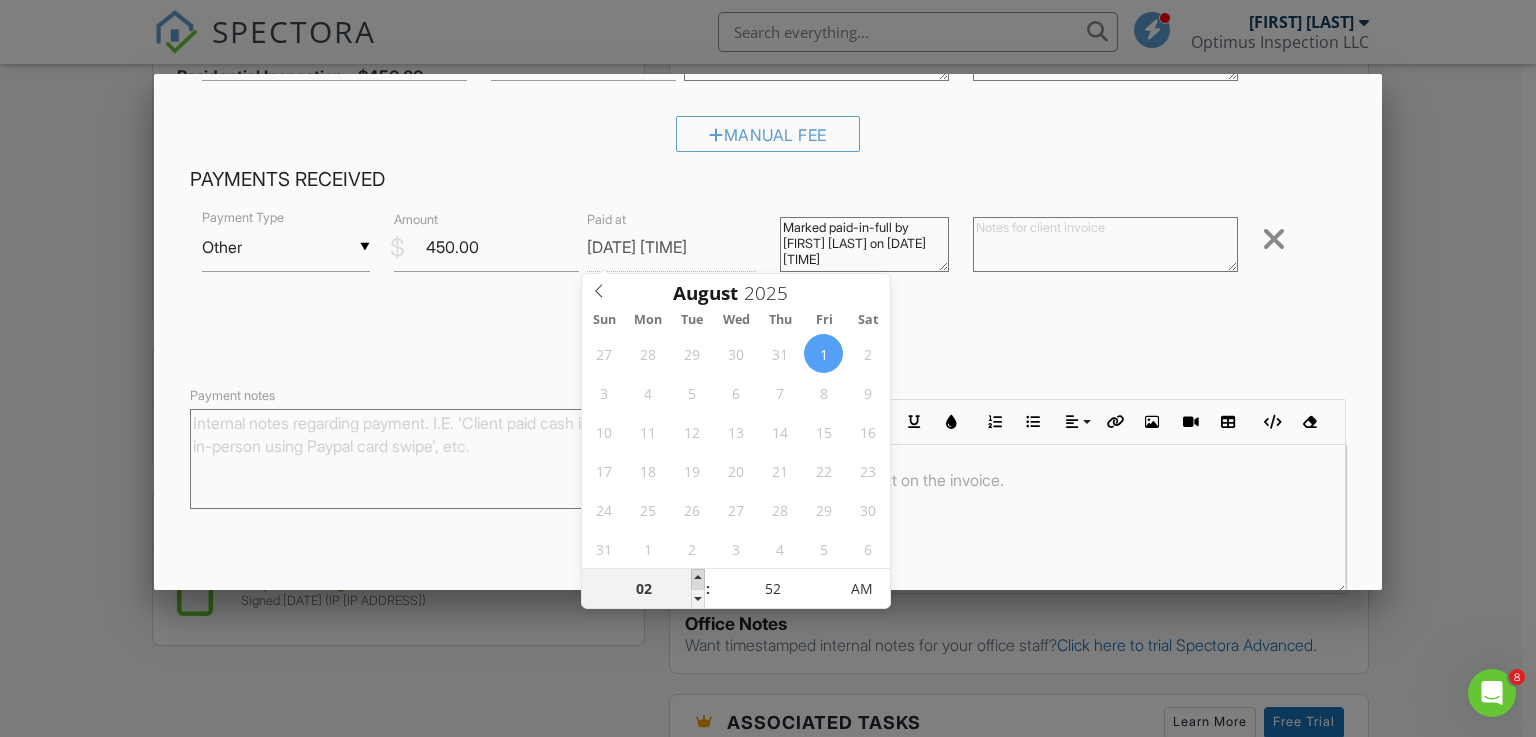 click at bounding box center [698, 579] 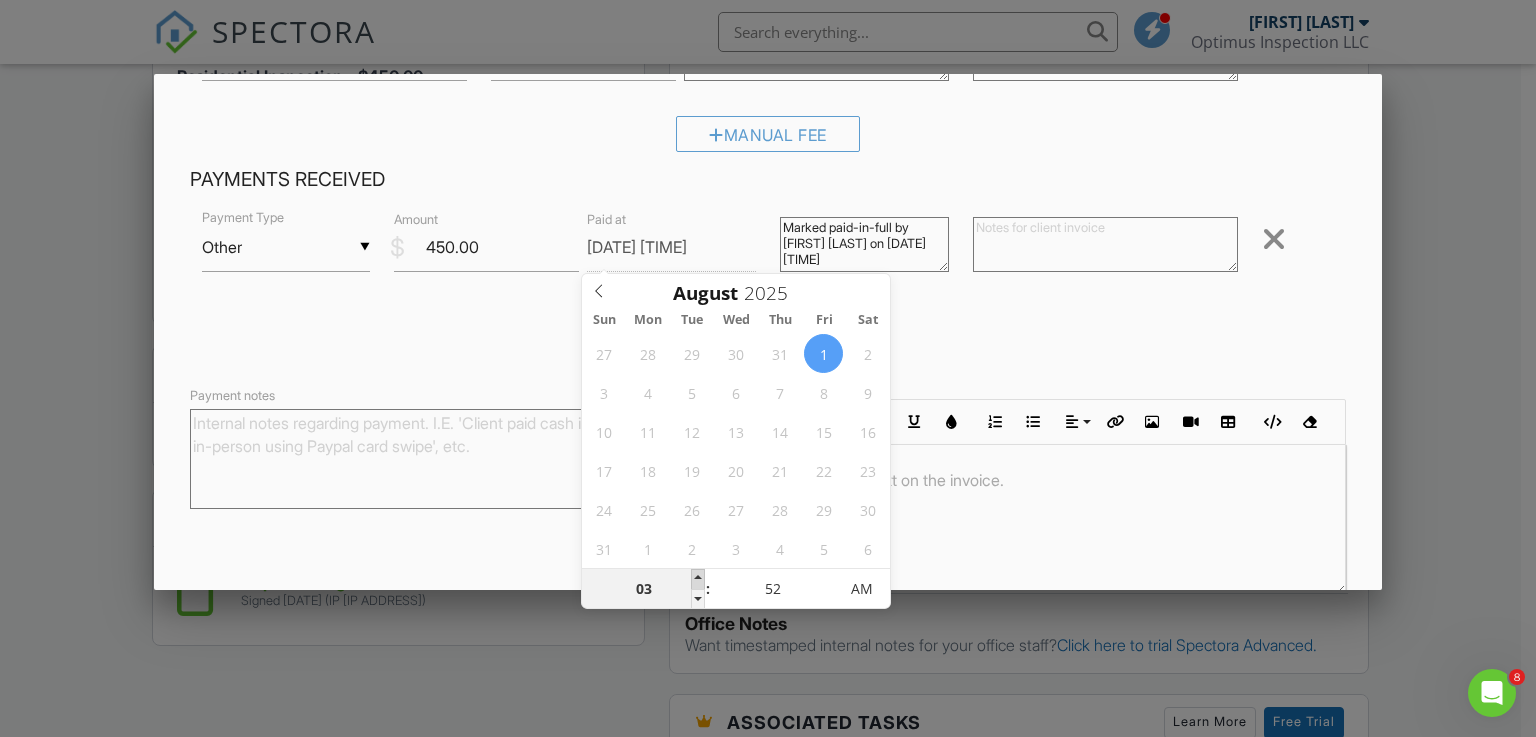 click at bounding box center (698, 579) 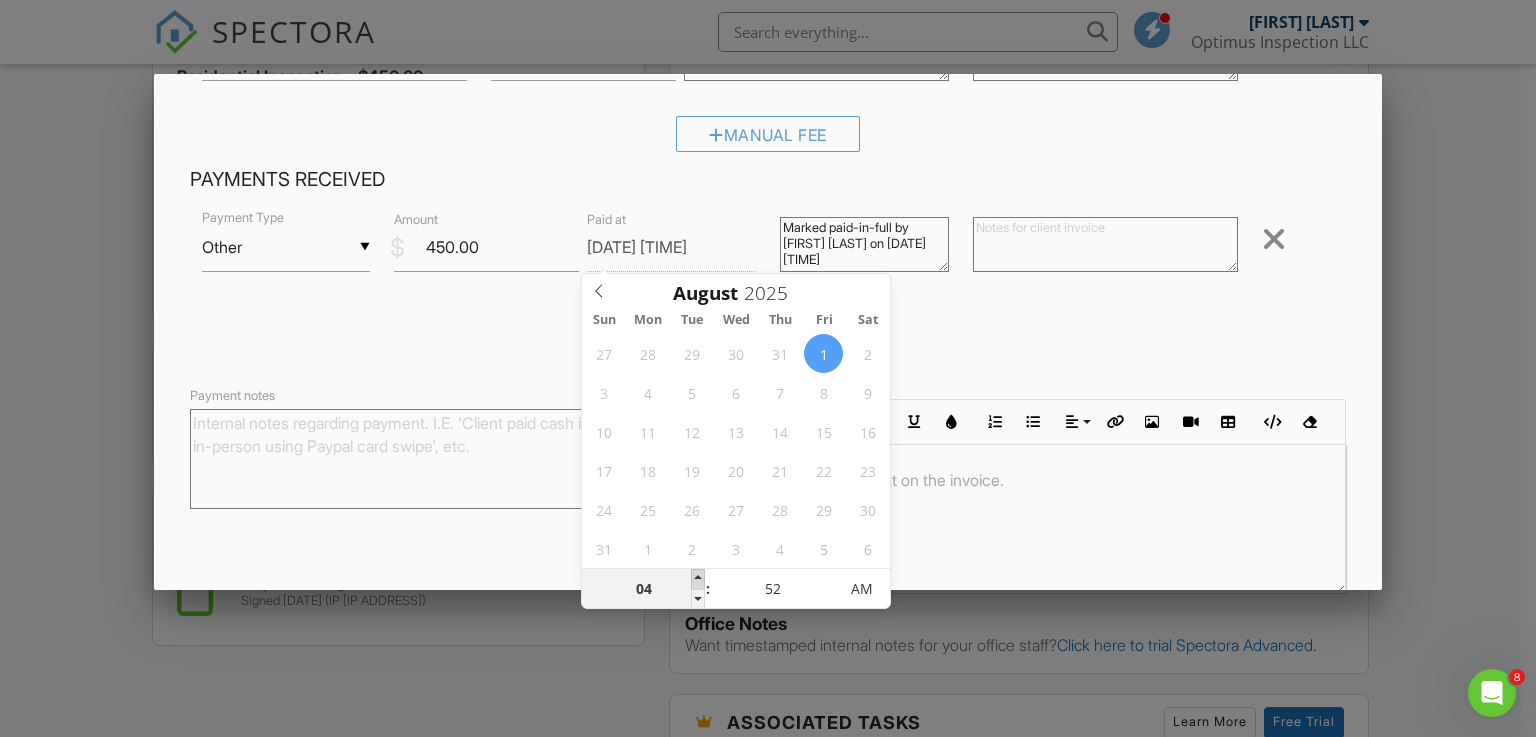 click at bounding box center [698, 579] 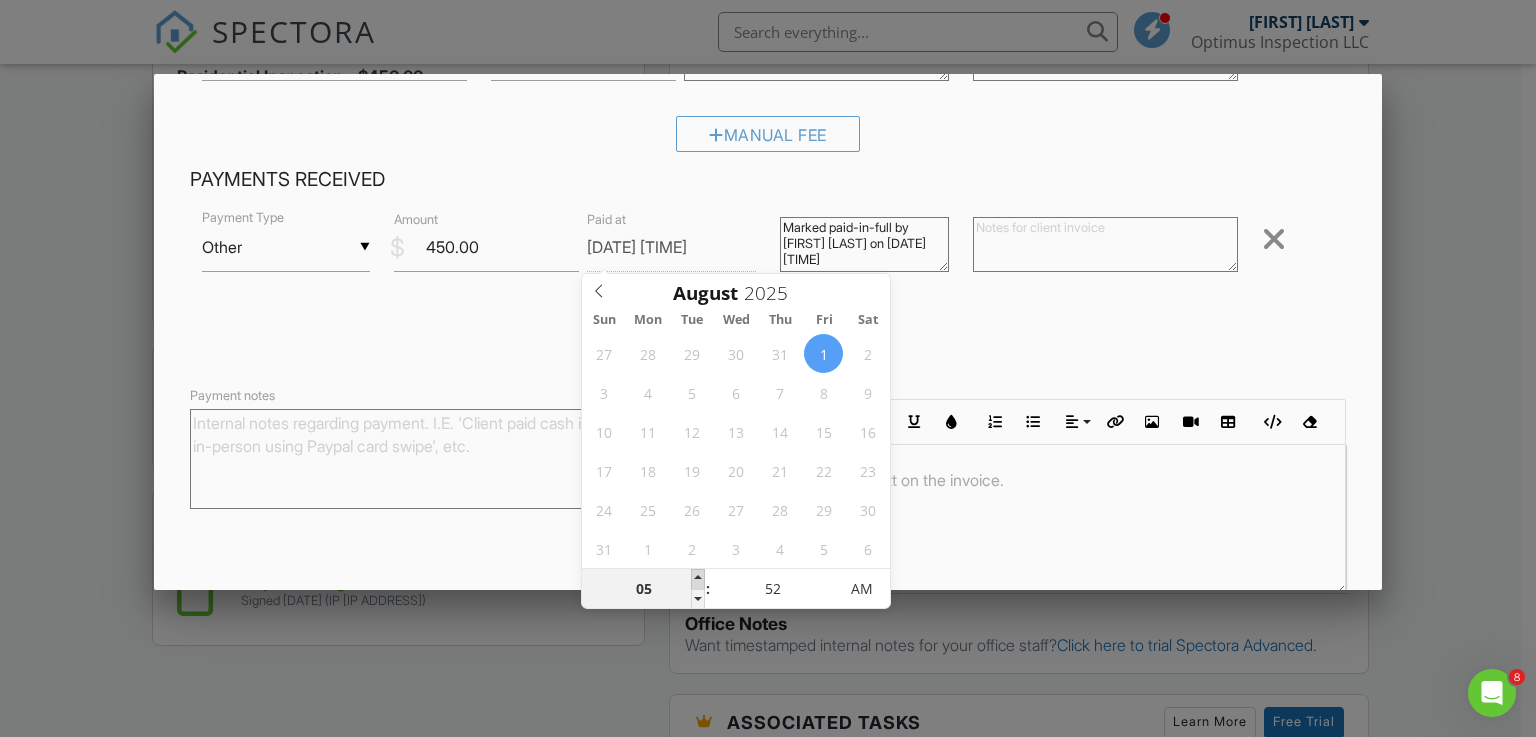 click at bounding box center [698, 579] 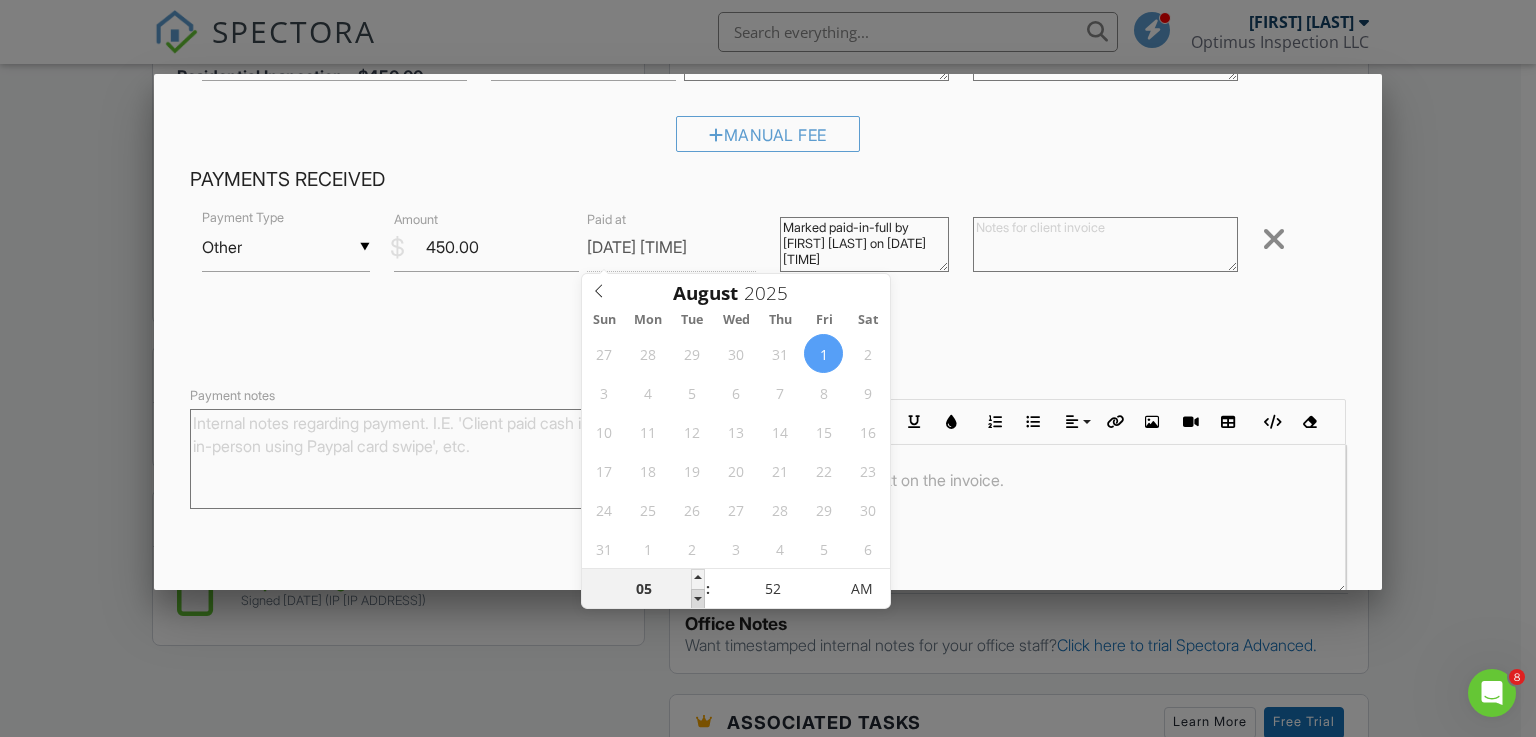 type on "08/01/2025 4:52 AM" 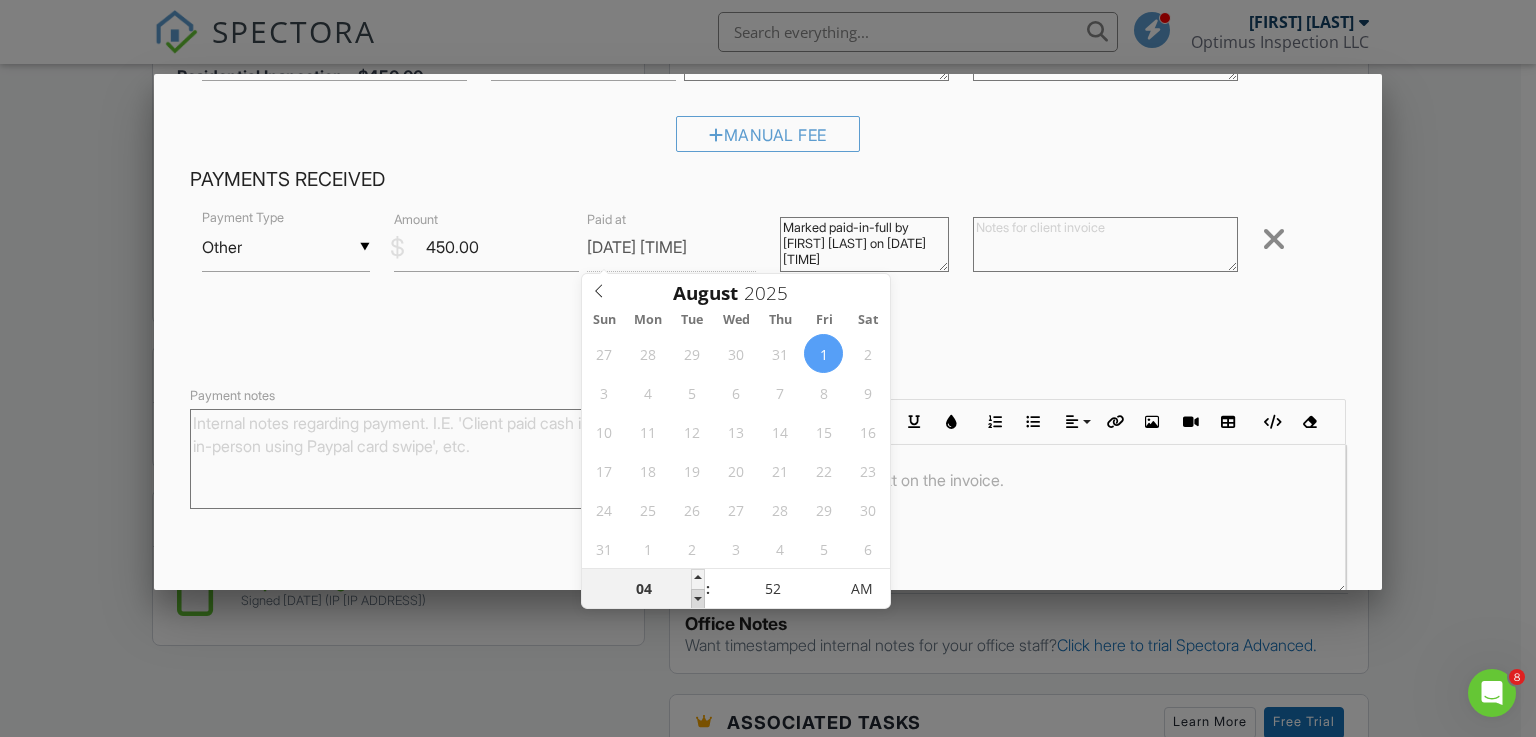 click at bounding box center [698, 599] 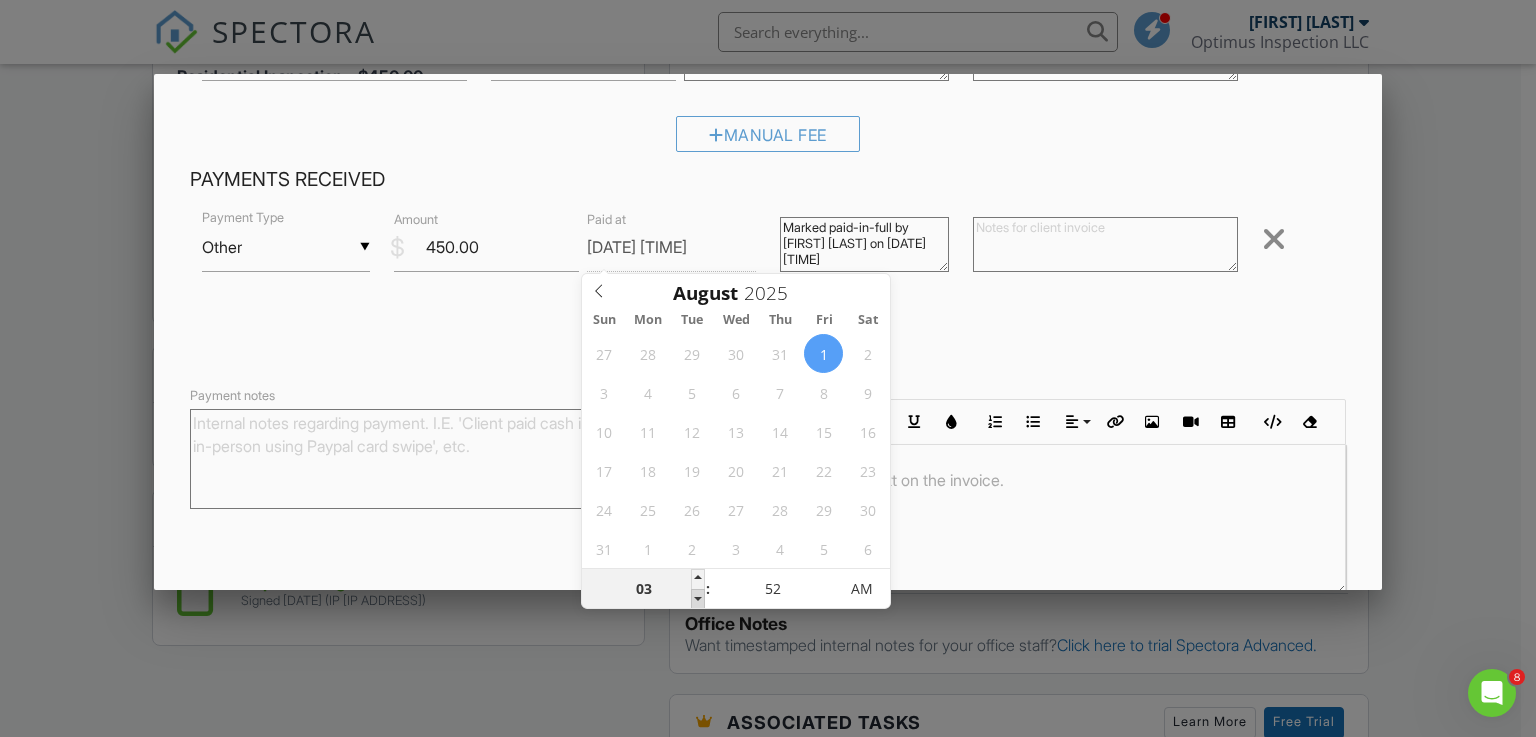 click at bounding box center (698, 599) 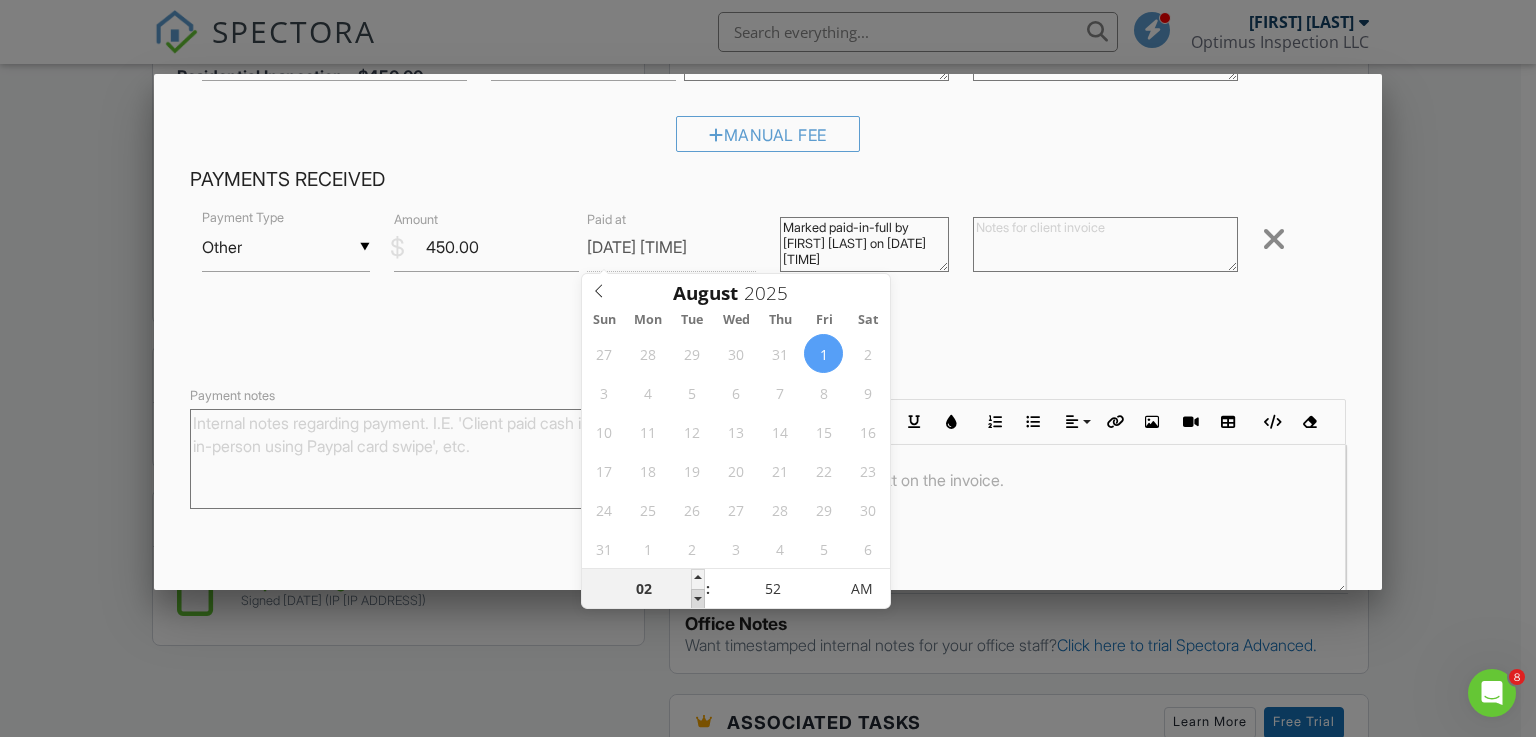 click at bounding box center [698, 599] 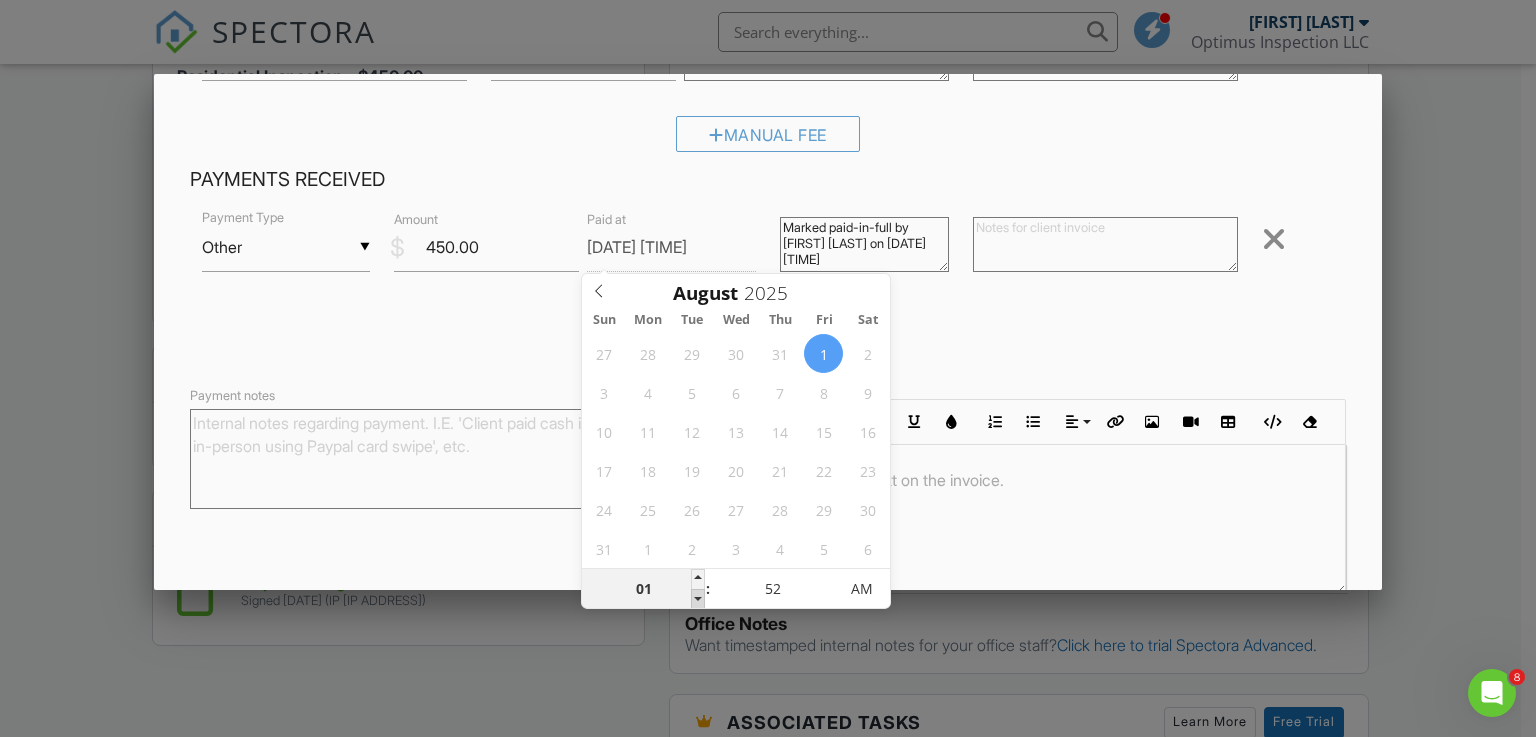 click at bounding box center [698, 599] 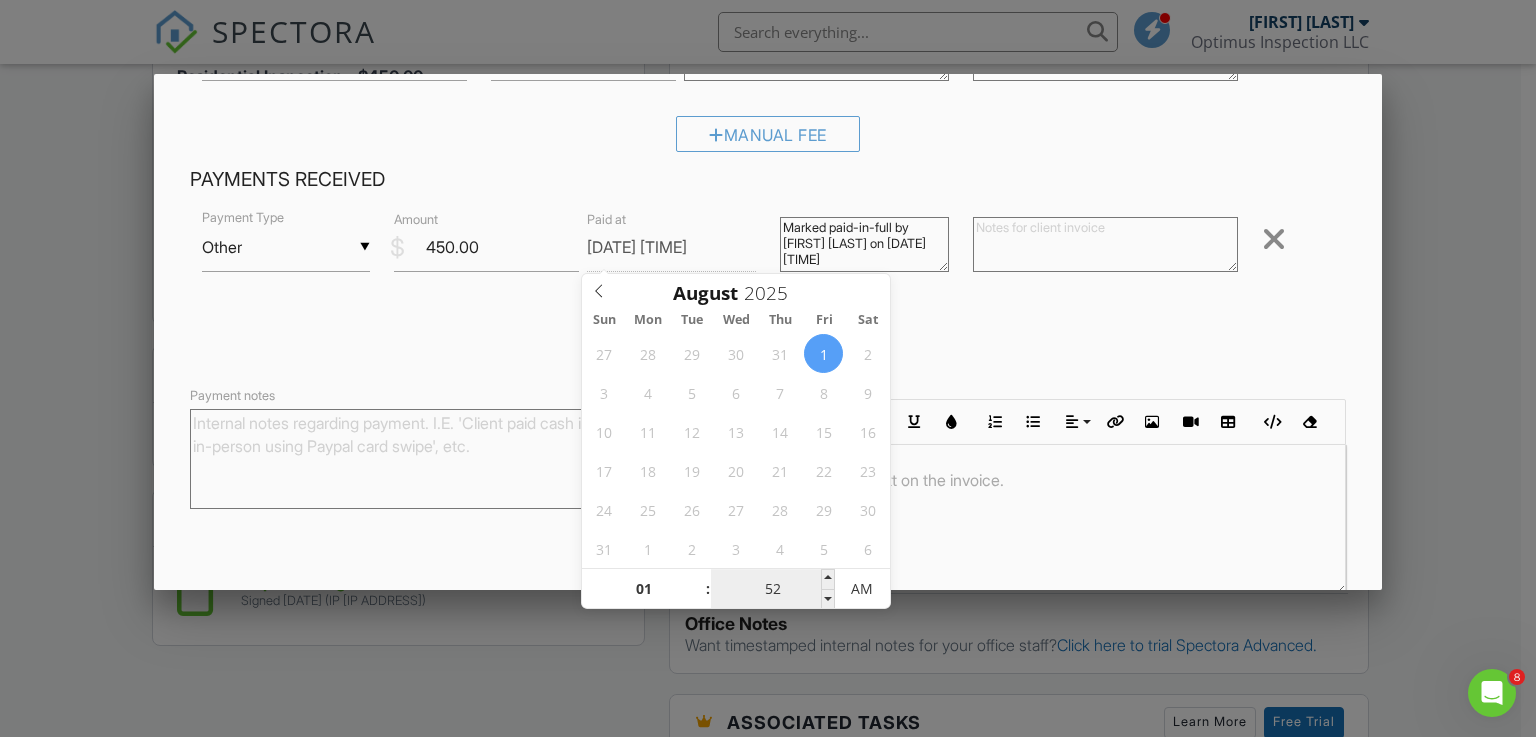 click on "52" at bounding box center [772, 590] 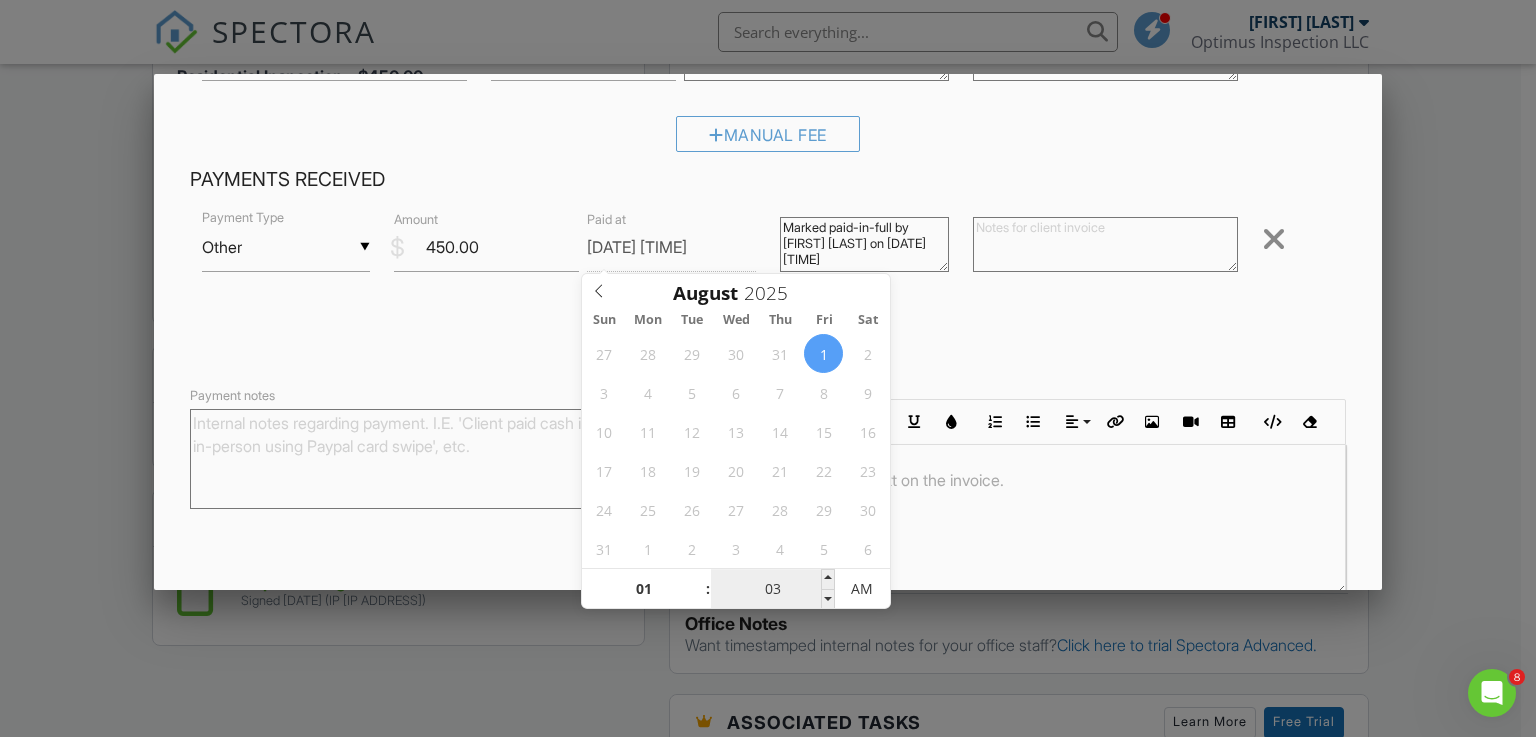 type on "08/01/2025 1:30 AM" 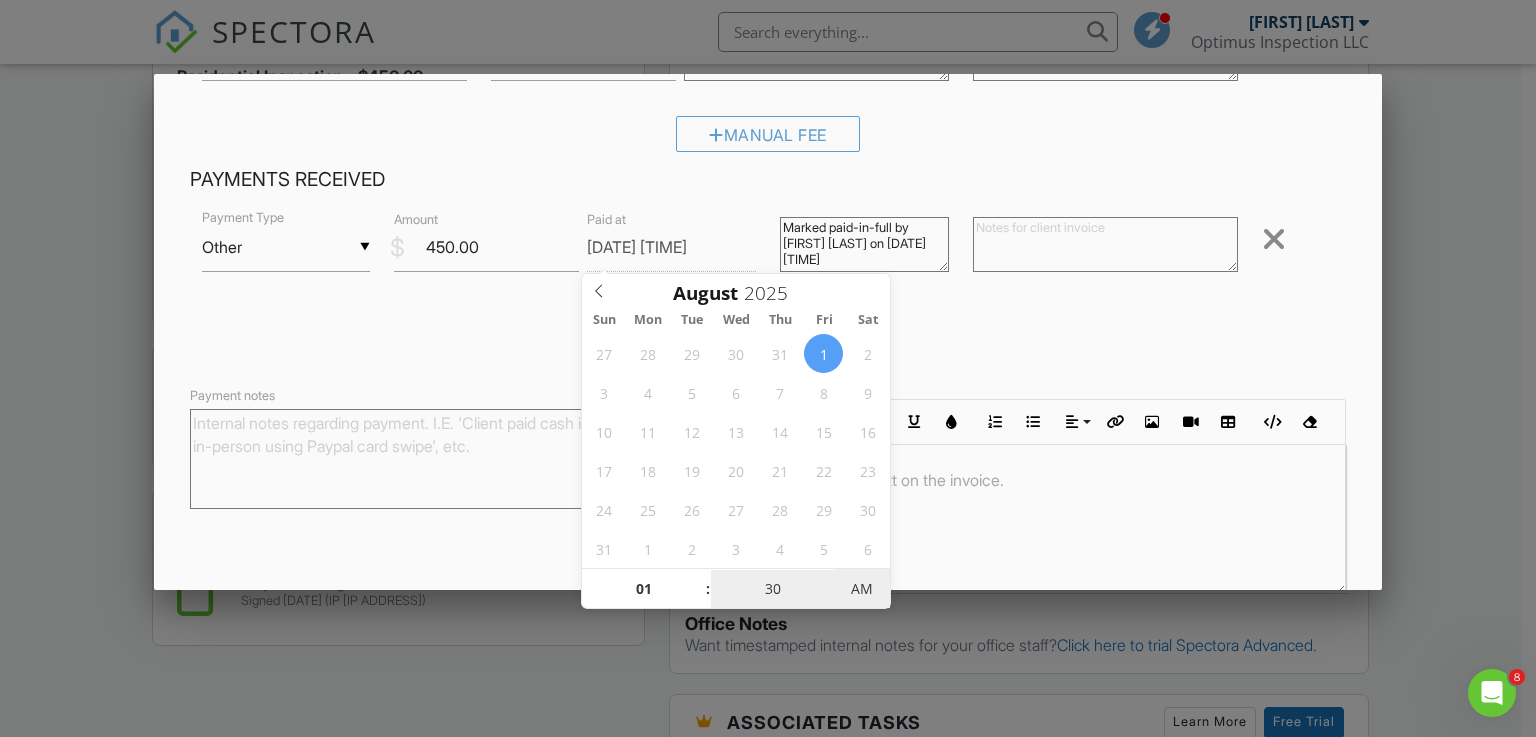 type on "08/01/2025 1:30 PM" 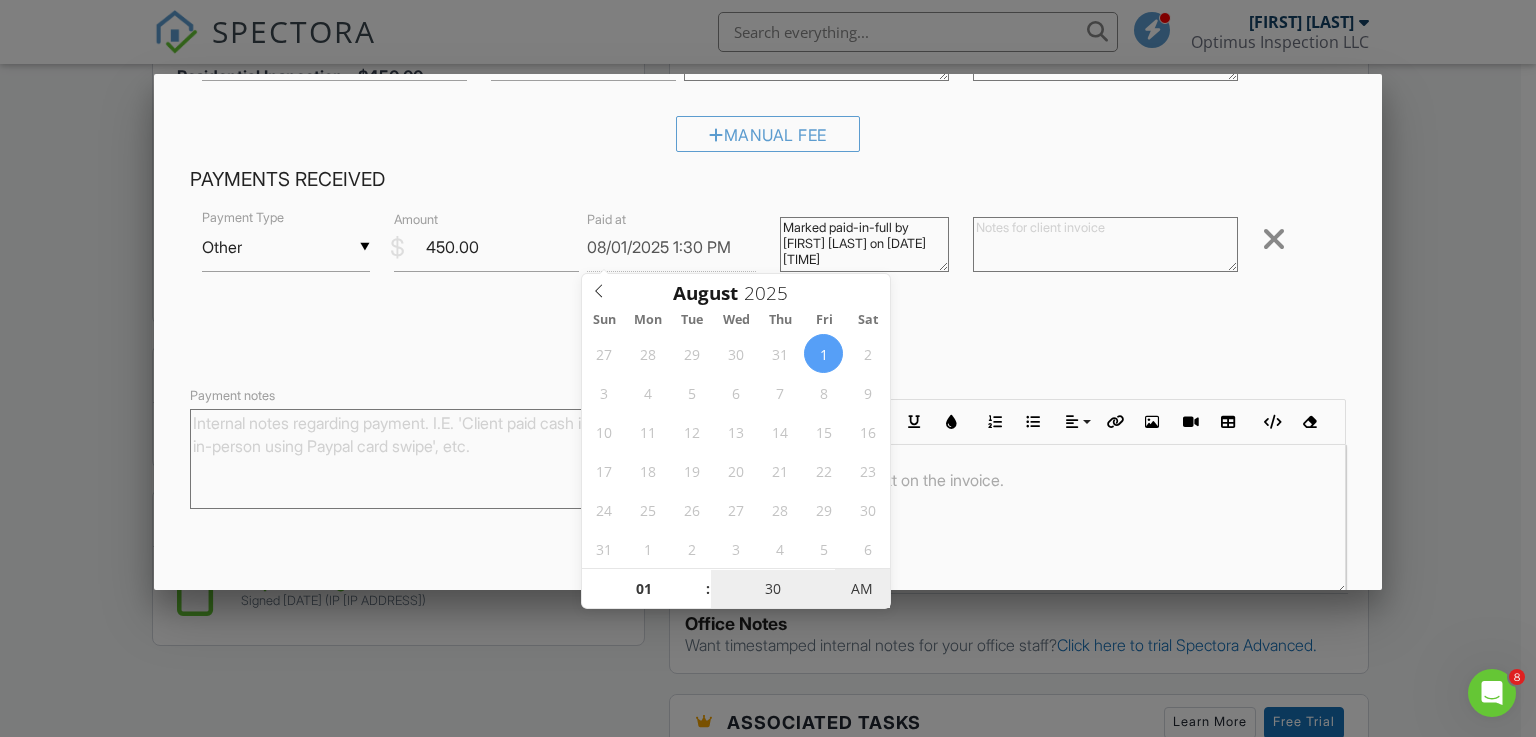 click on "AM" at bounding box center (862, 589) 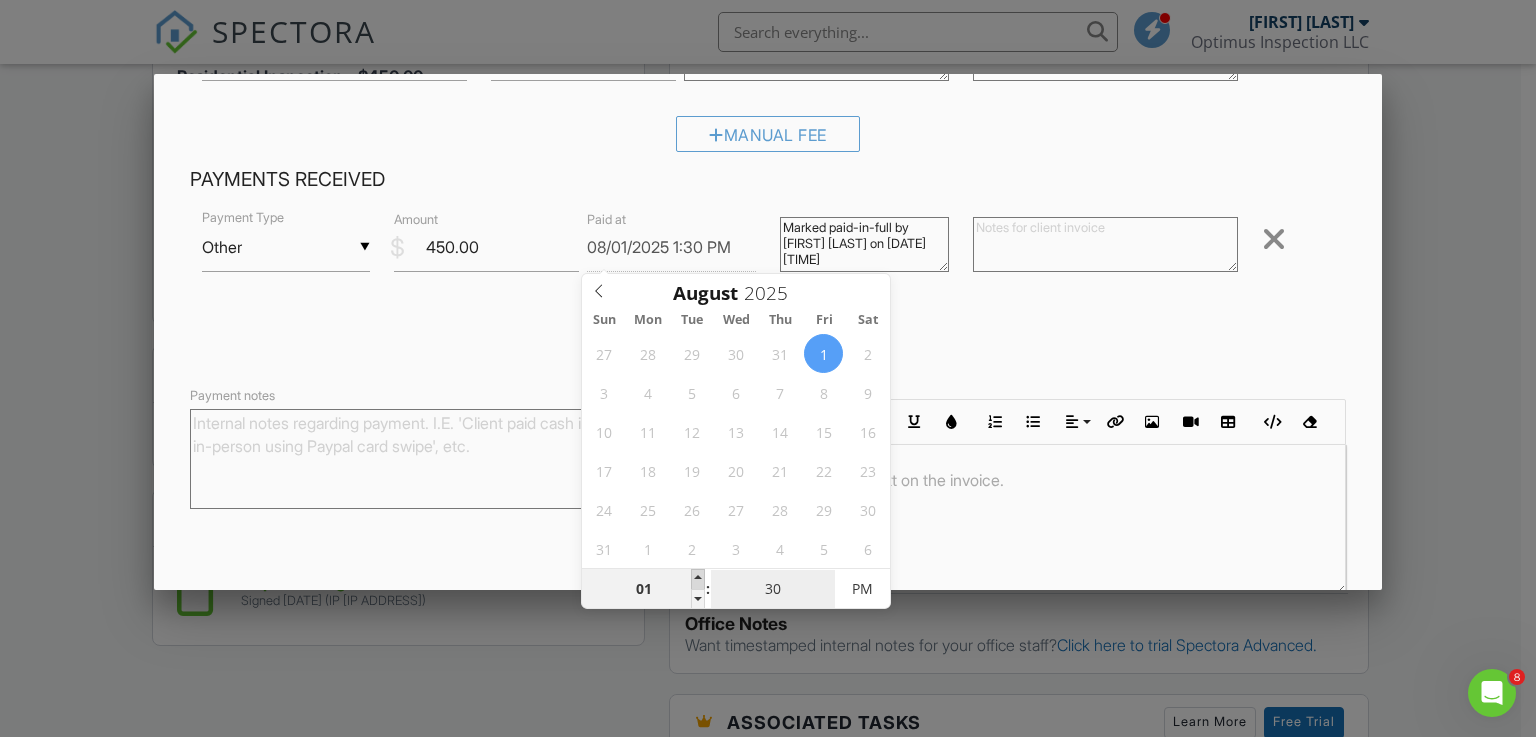 type on "30" 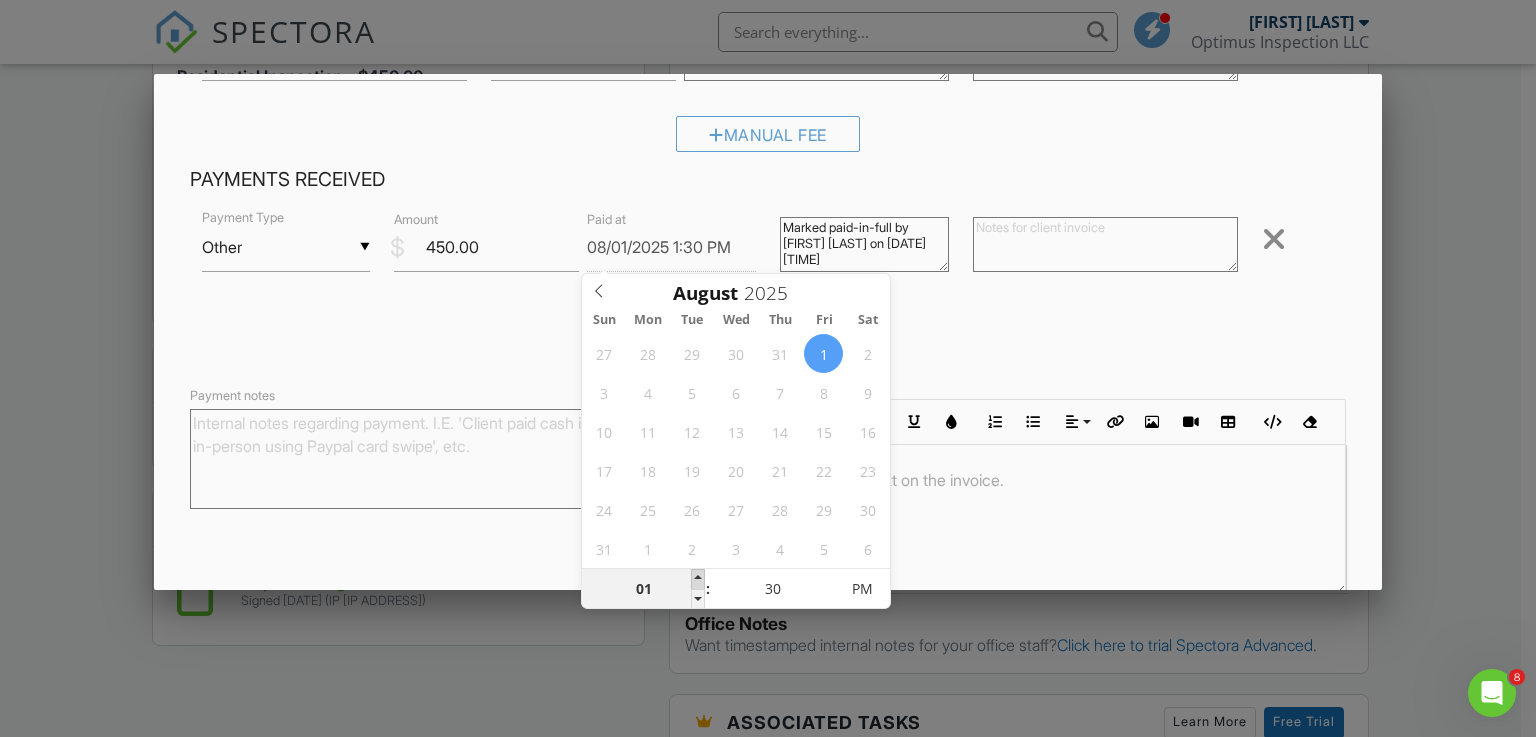 type on "08/01/2025 2:30 PM" 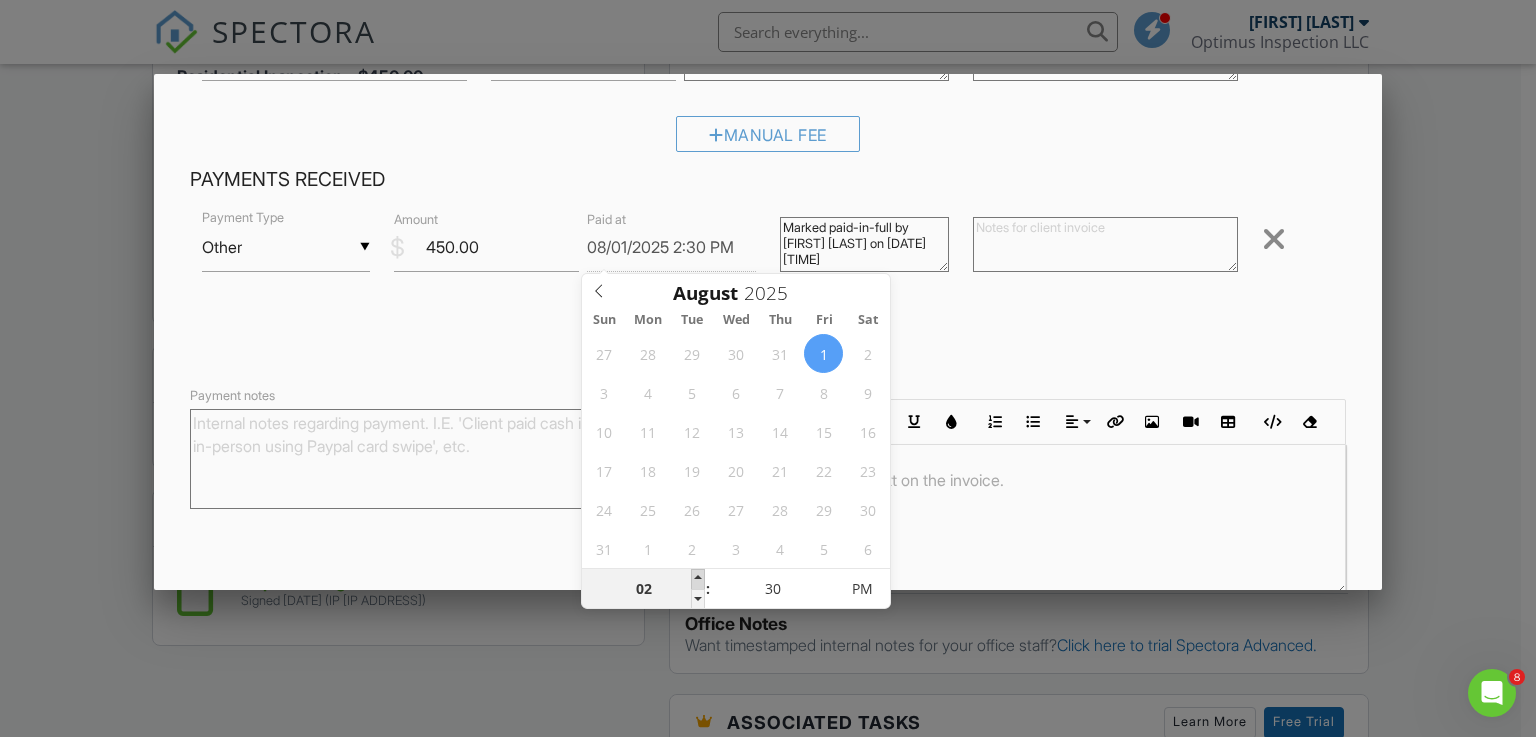 click at bounding box center (698, 579) 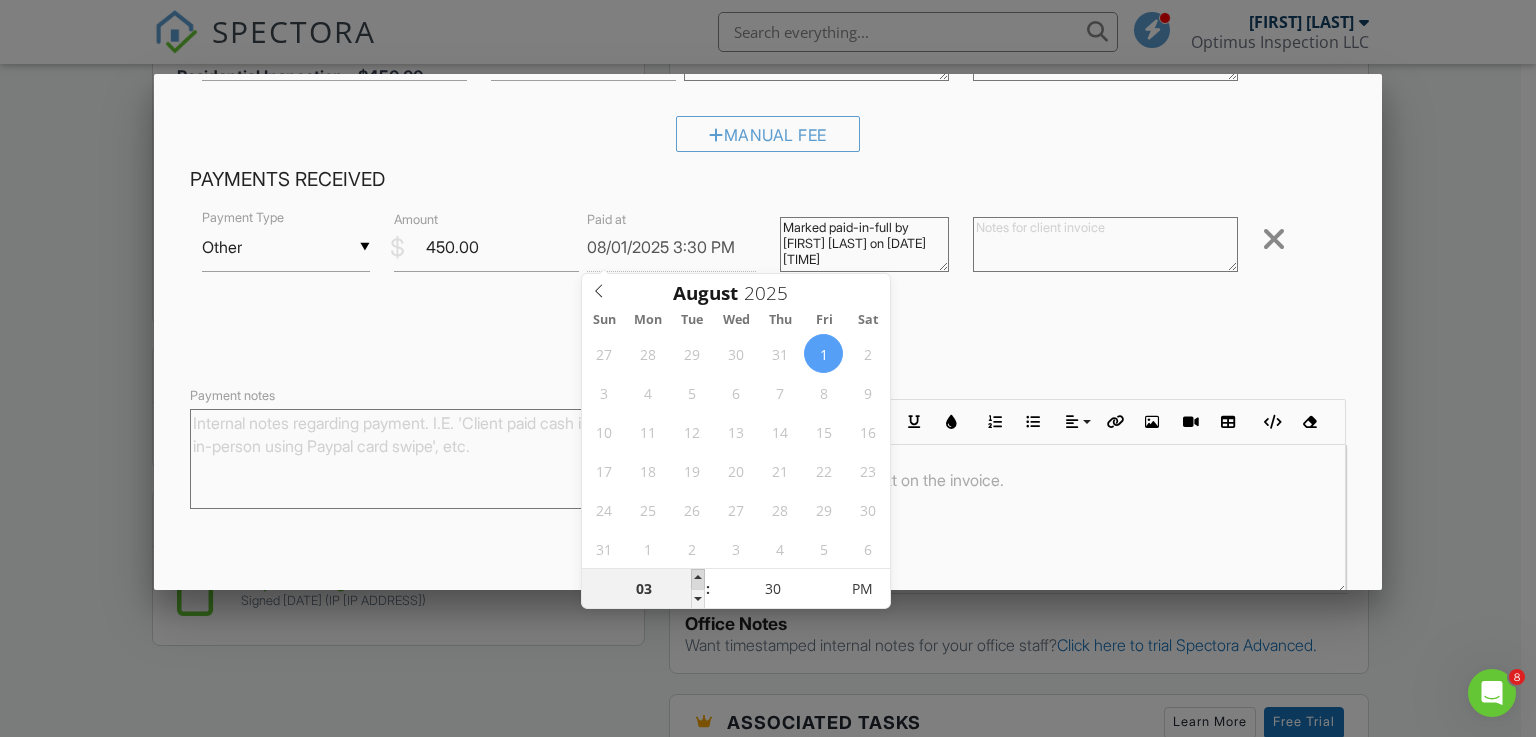 click at bounding box center [698, 579] 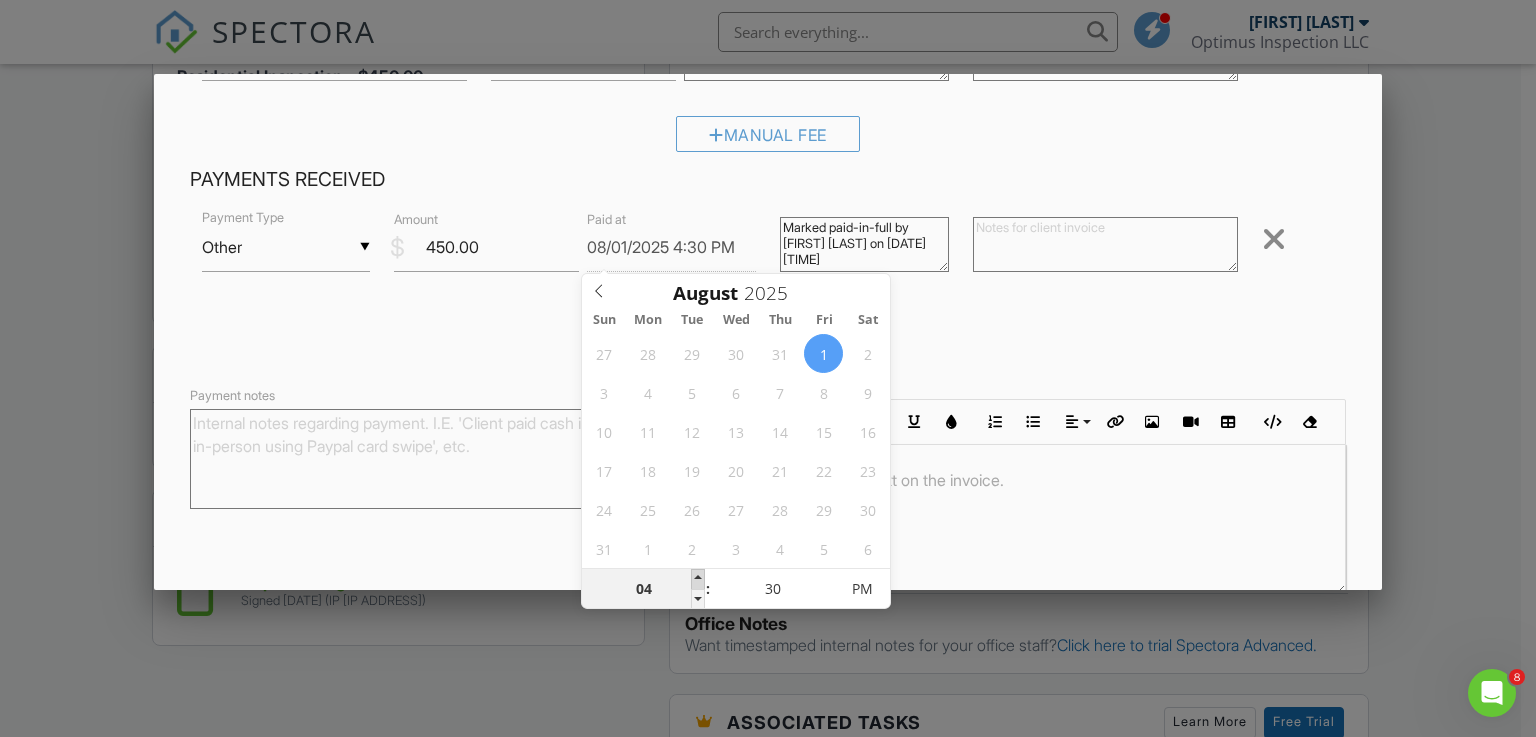click at bounding box center (698, 579) 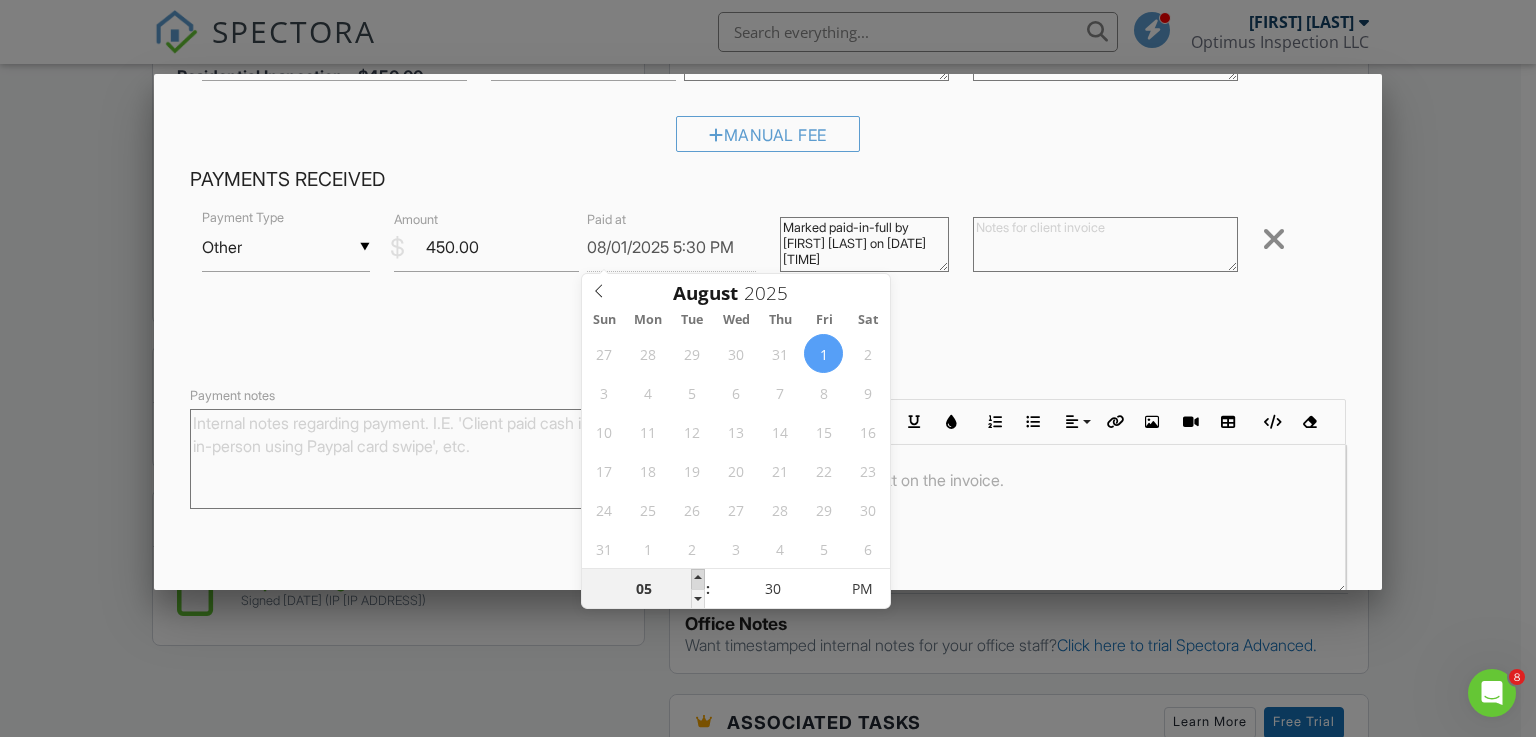 click at bounding box center [698, 579] 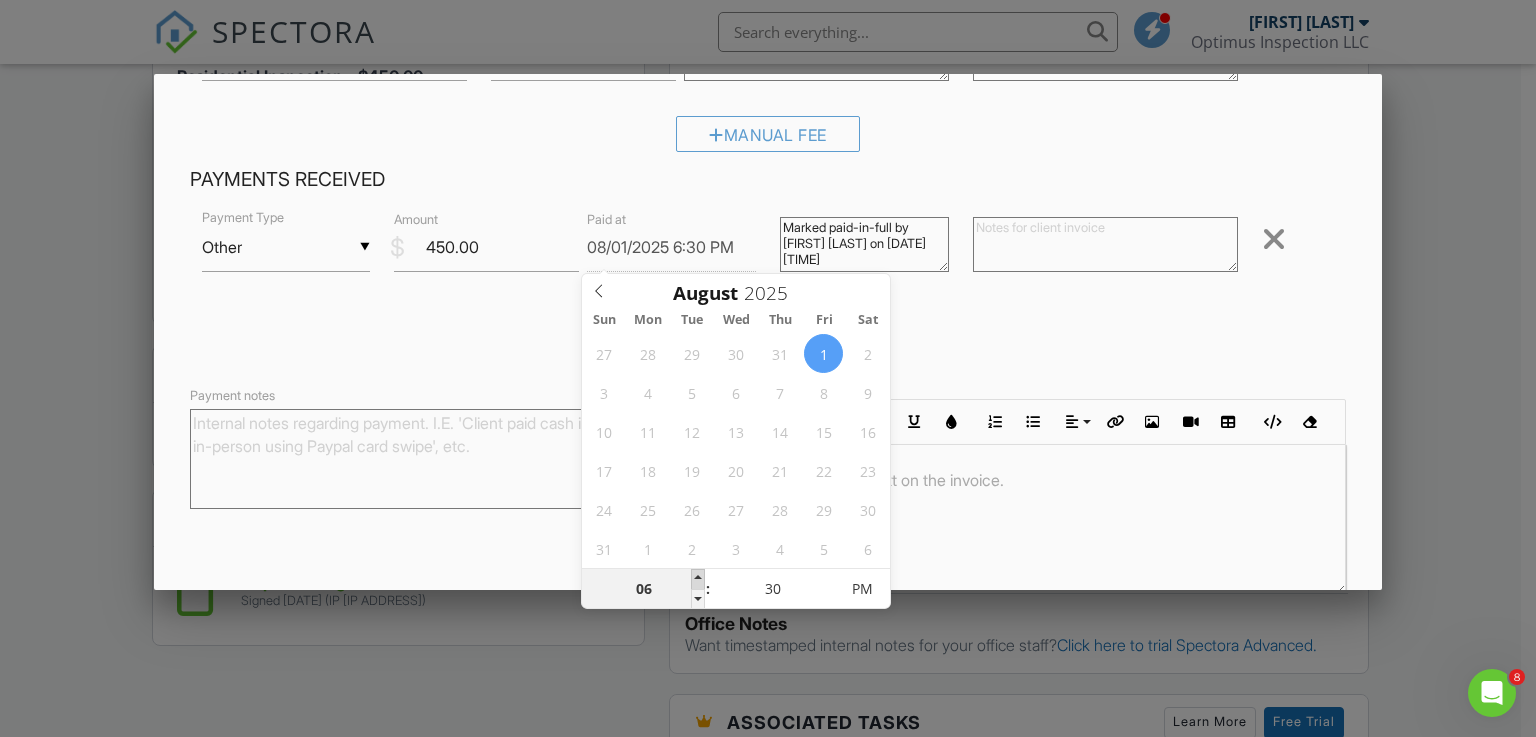 click at bounding box center [698, 579] 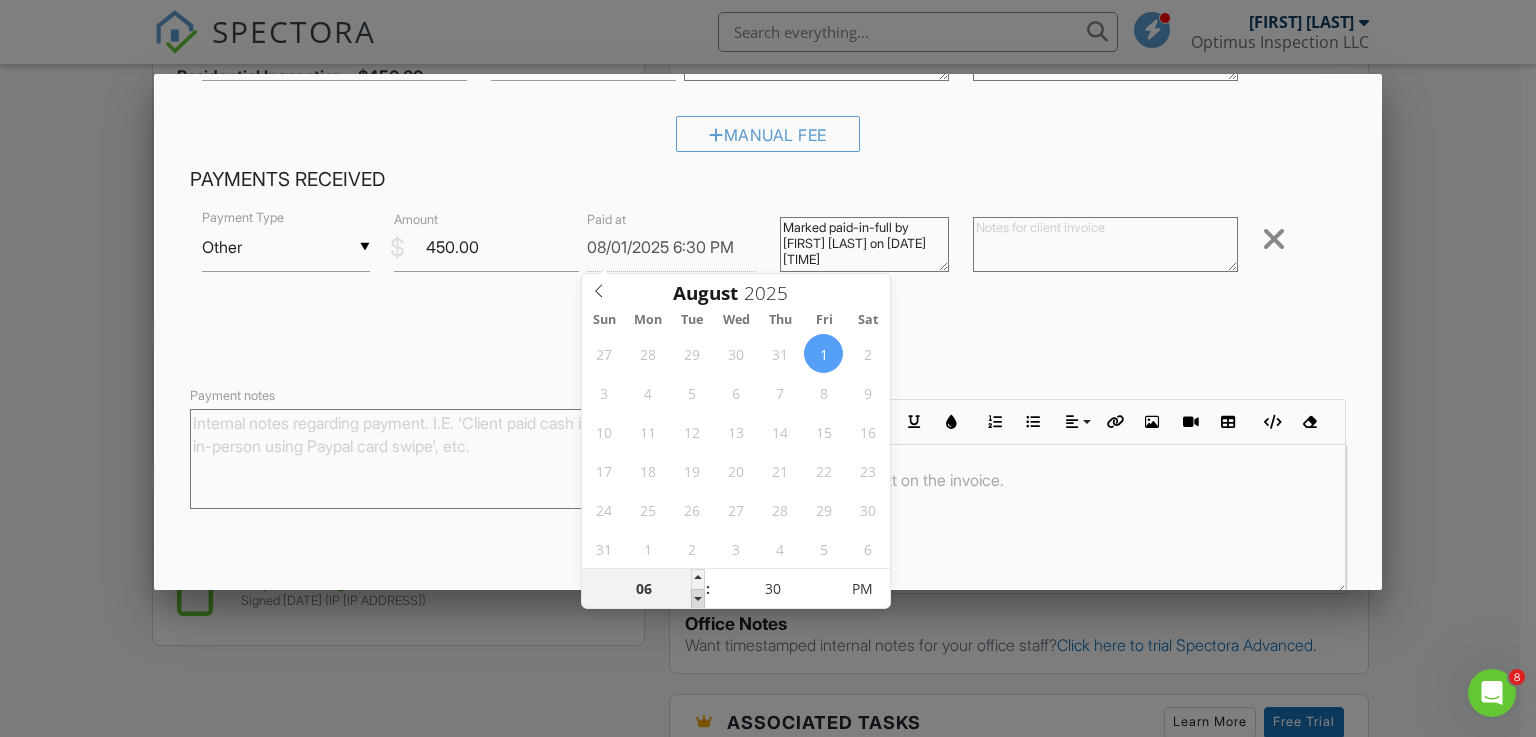 type on "08/01/2025 5:30 PM" 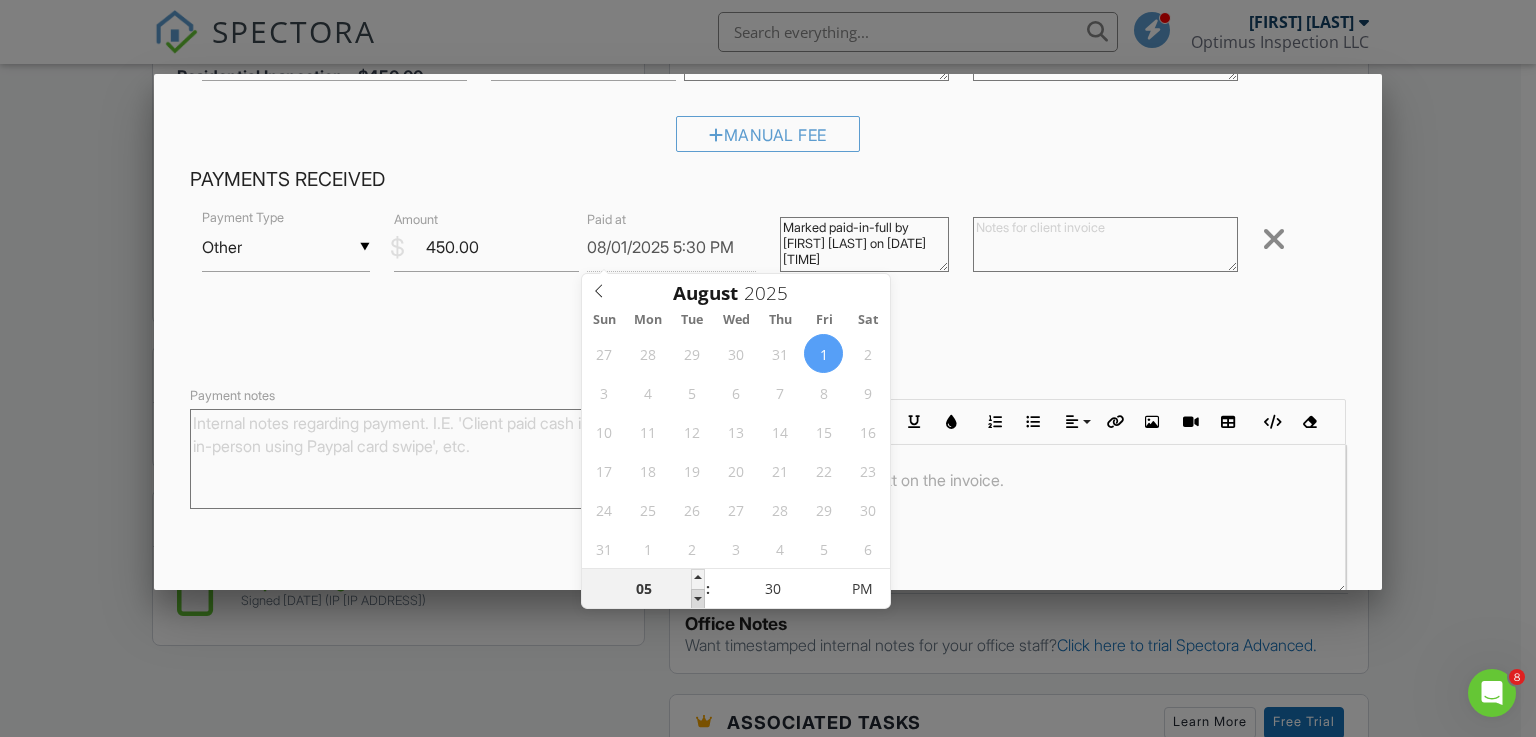 click at bounding box center [698, 599] 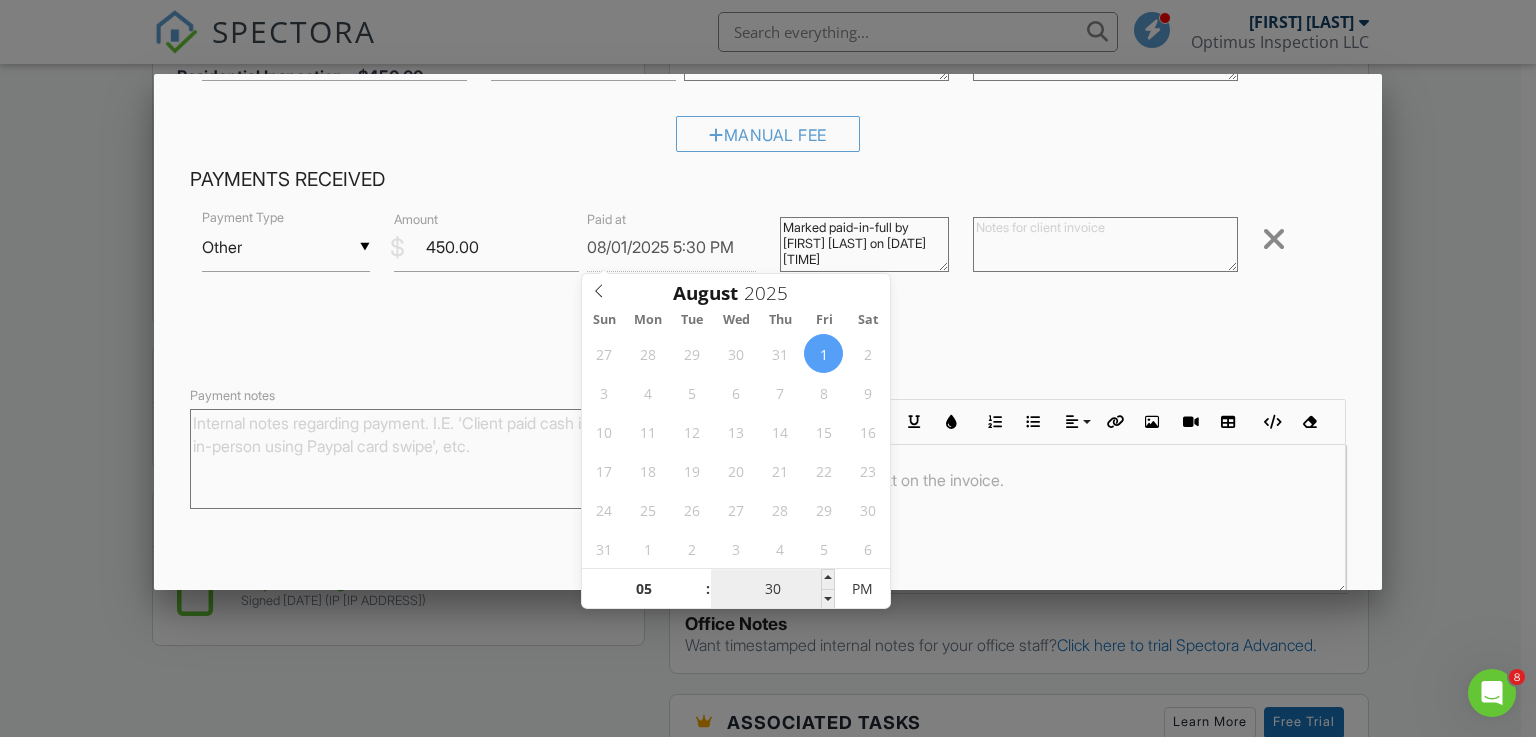 click on "30" at bounding box center [772, 590] 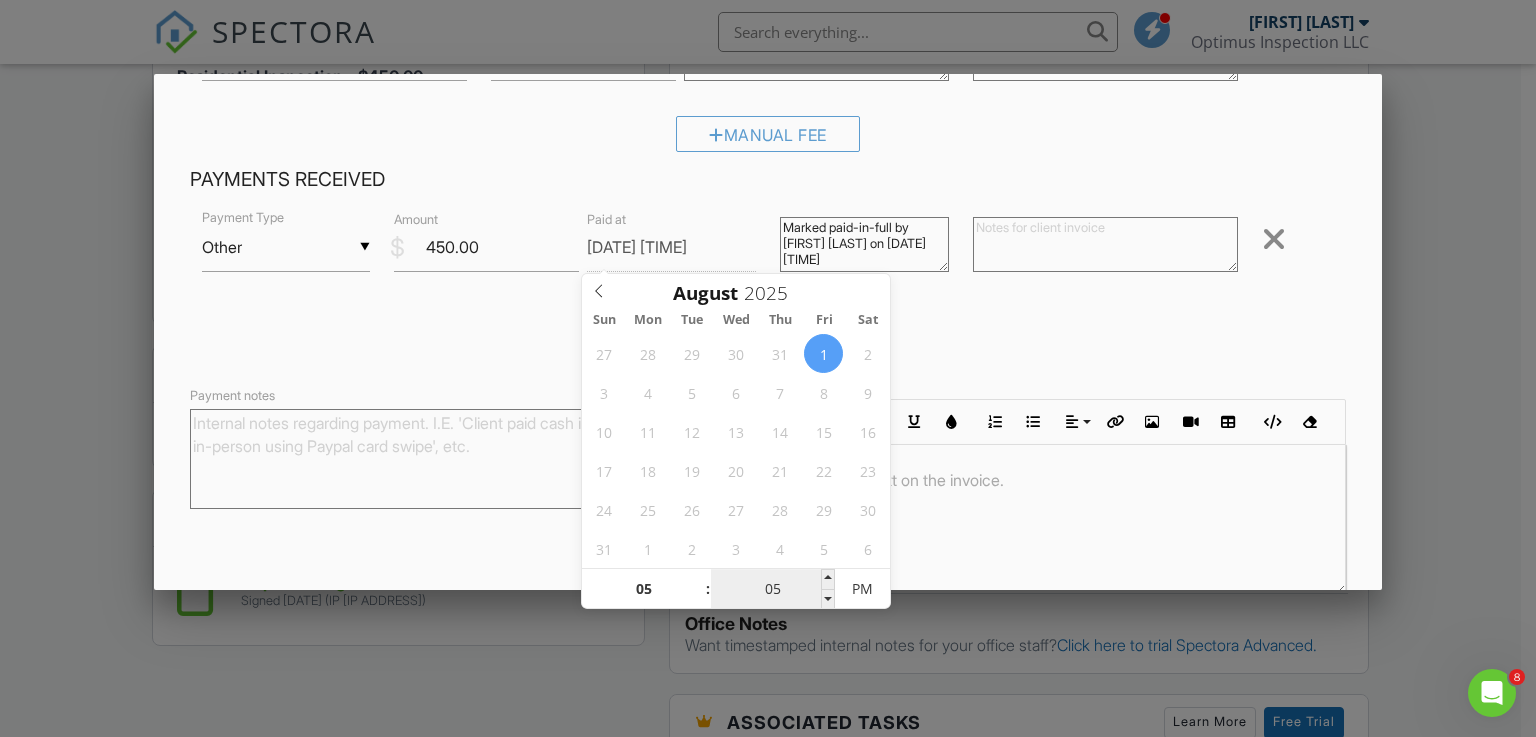 type on "08/01/2025 5:50 PM" 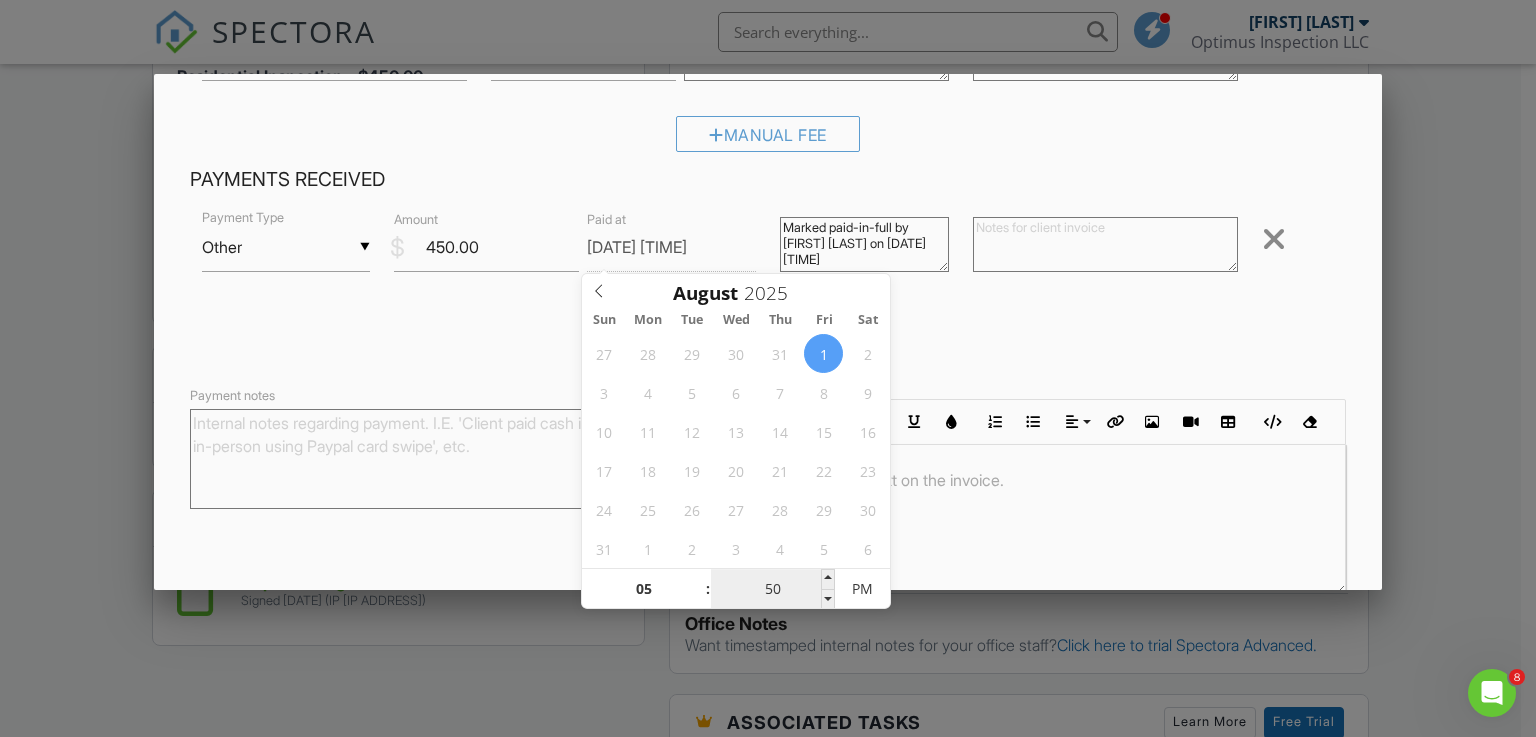 type on "08/01/2025 5:05 PM" 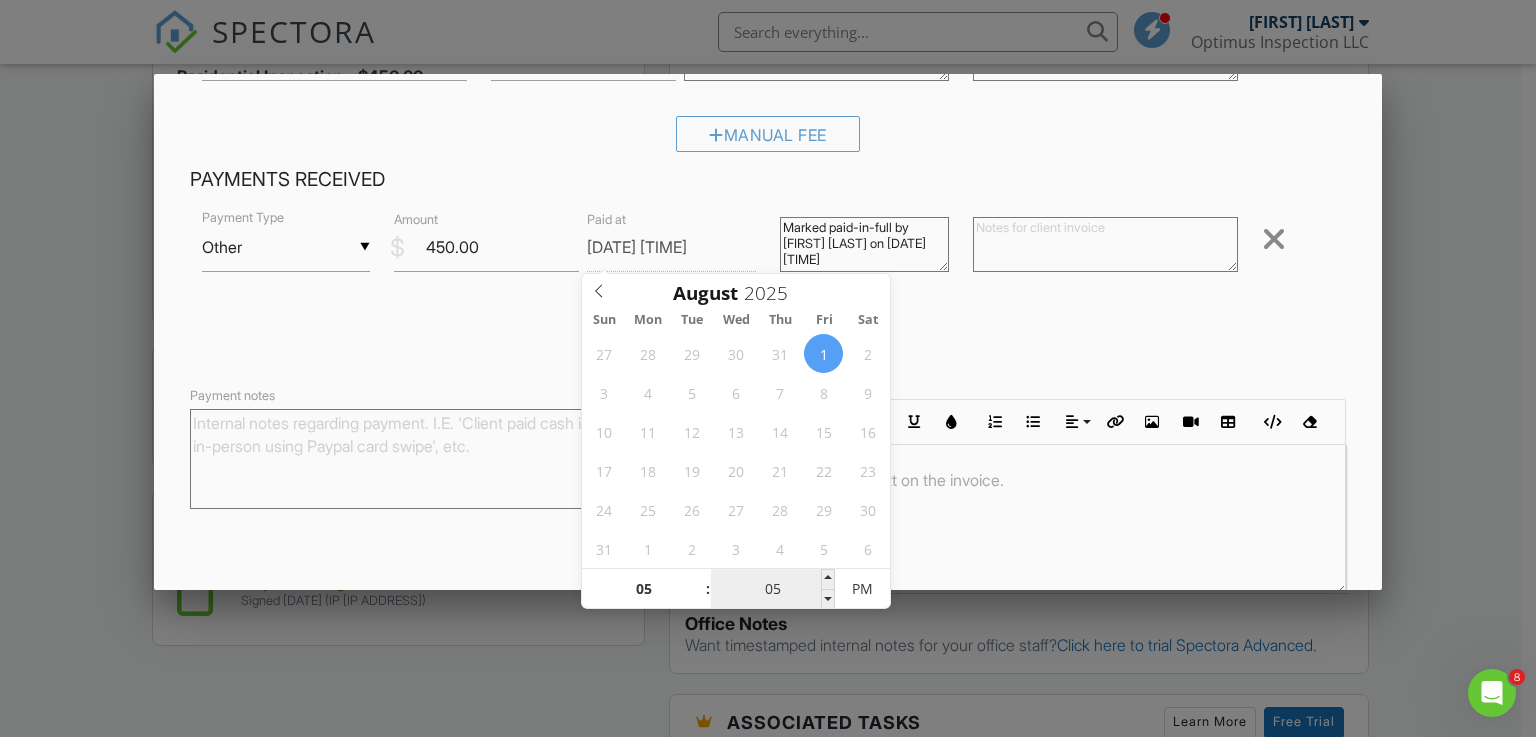 type on "08/01/2025 5:00 PM" 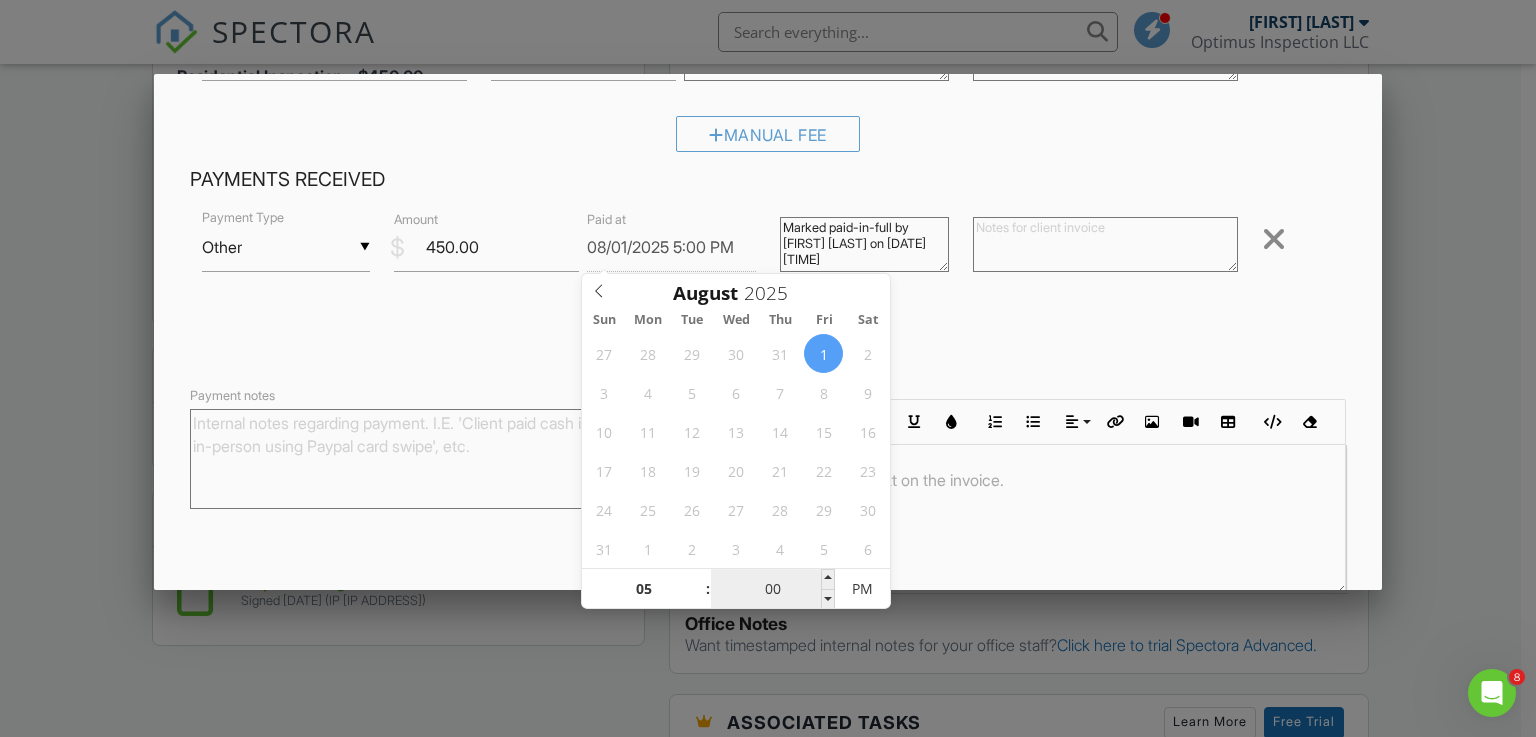 type on "00" 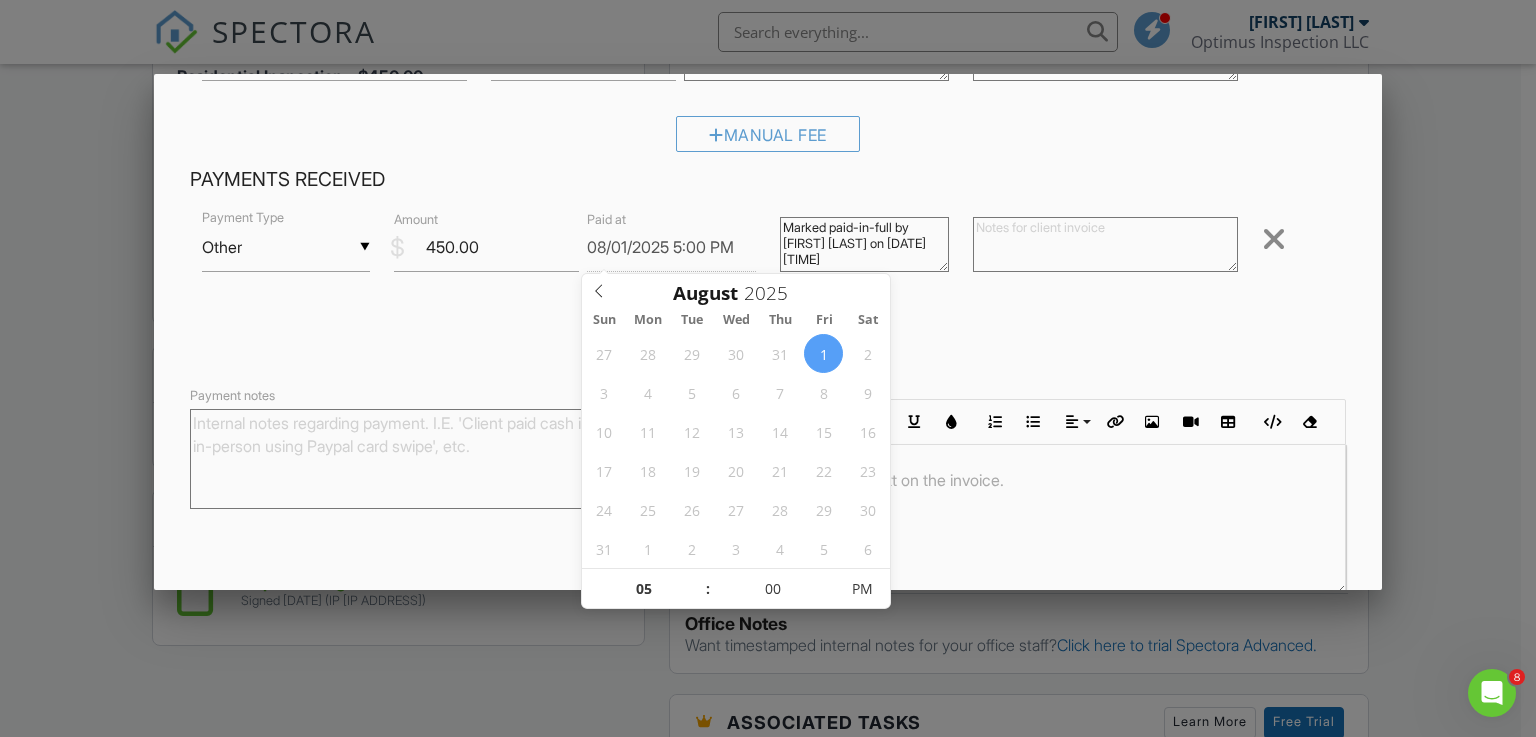 click at bounding box center [1105, 244] 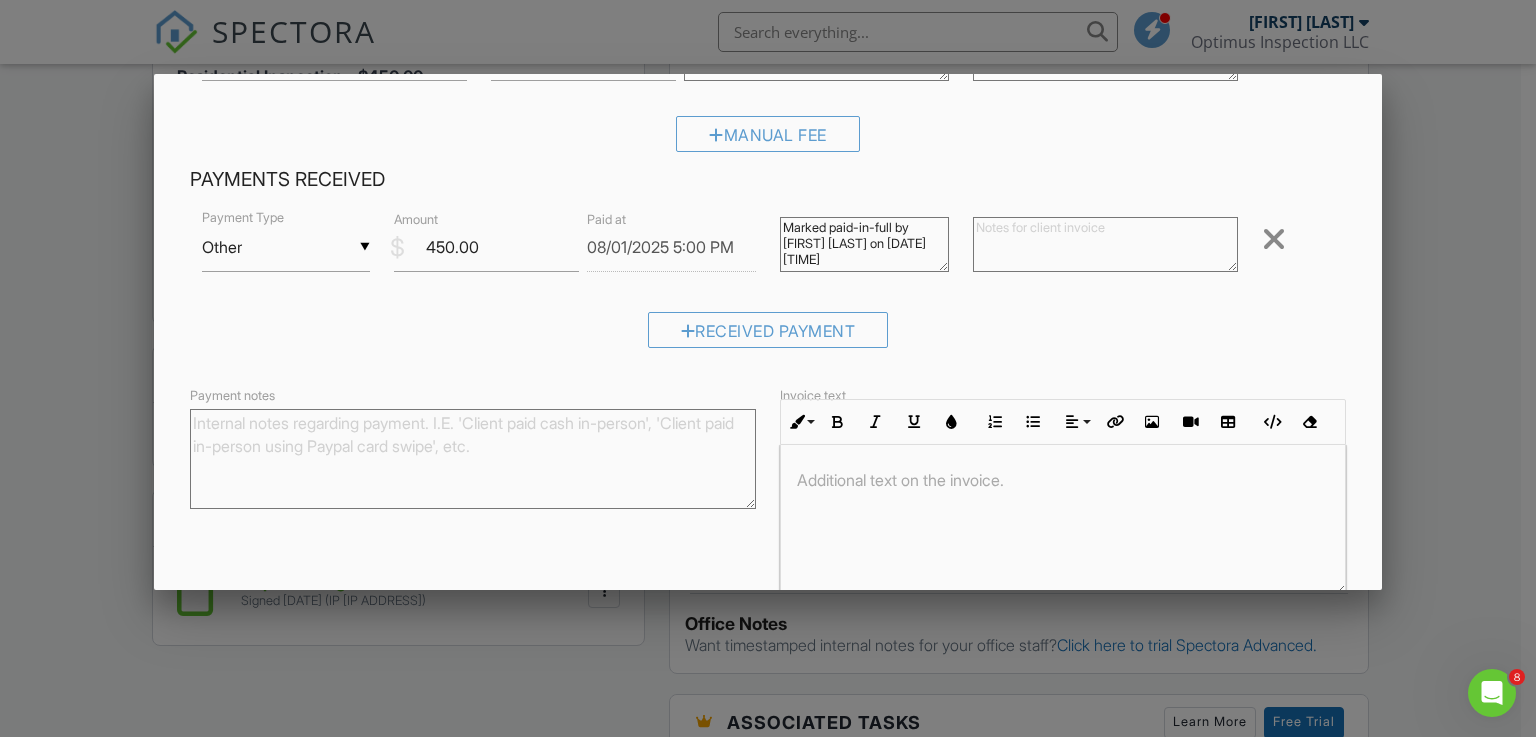 click on "Marked paid-in-full by John Pham on 08/01/2025 11:08pm" at bounding box center (864, 244) 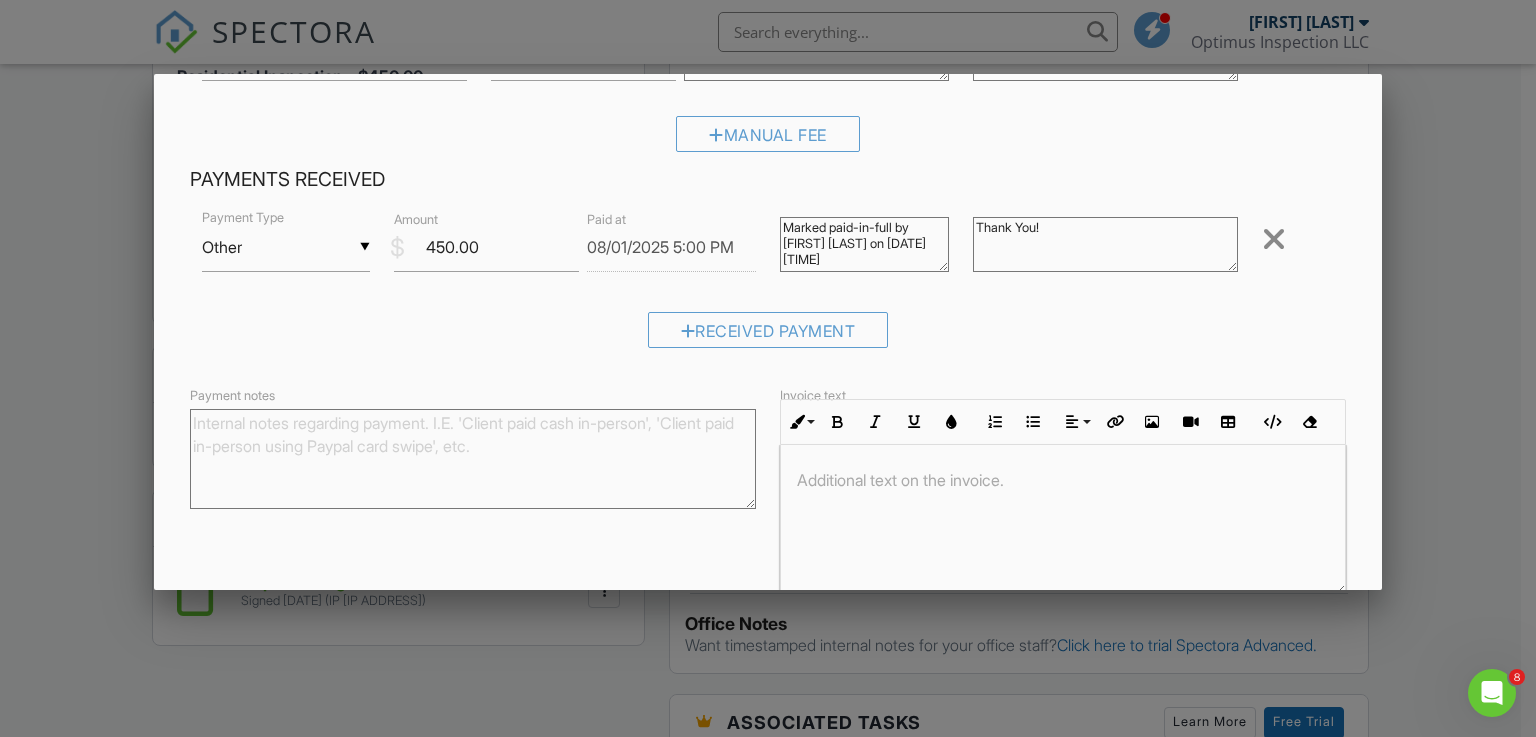 type on "Thank You!" 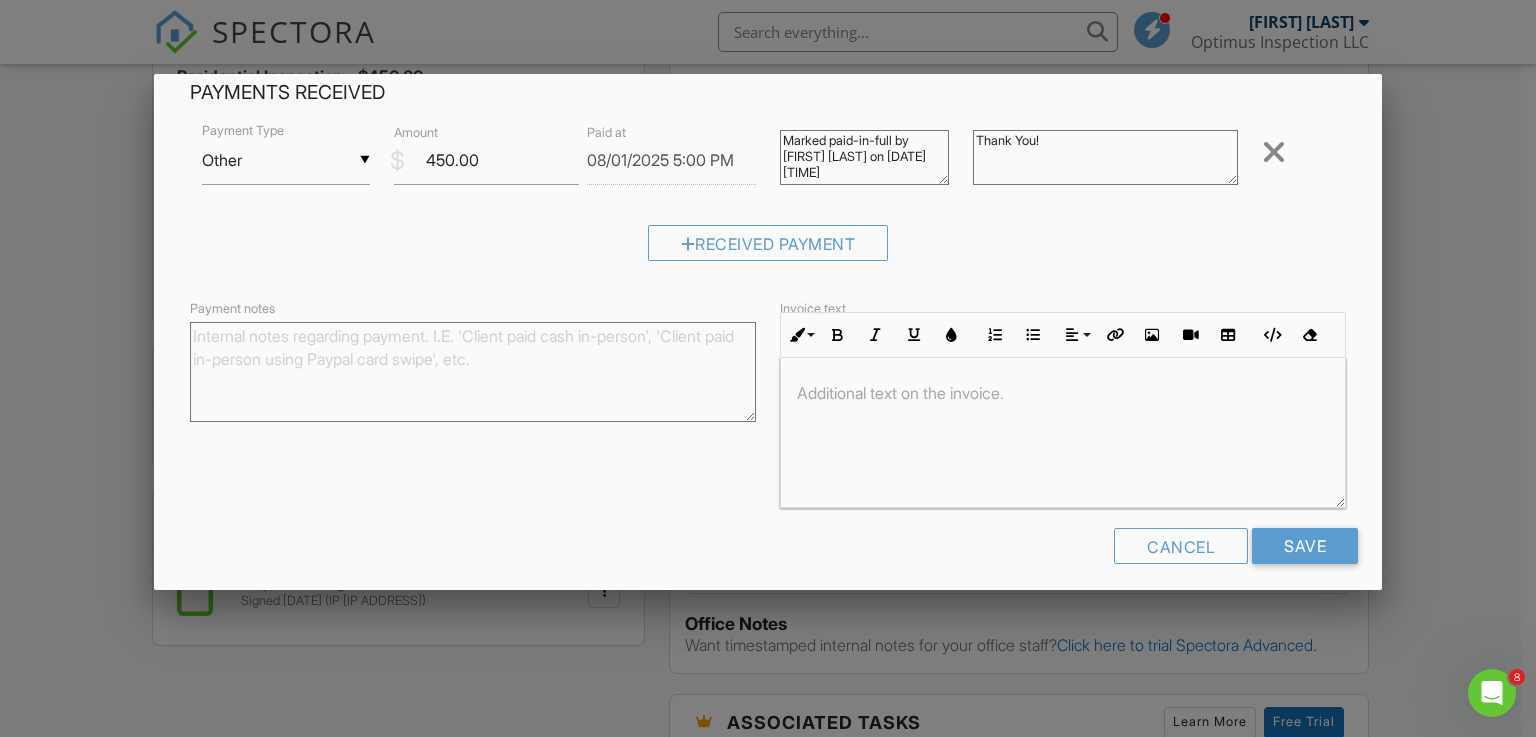 scroll, scrollTop: 500, scrollLeft: 0, axis: vertical 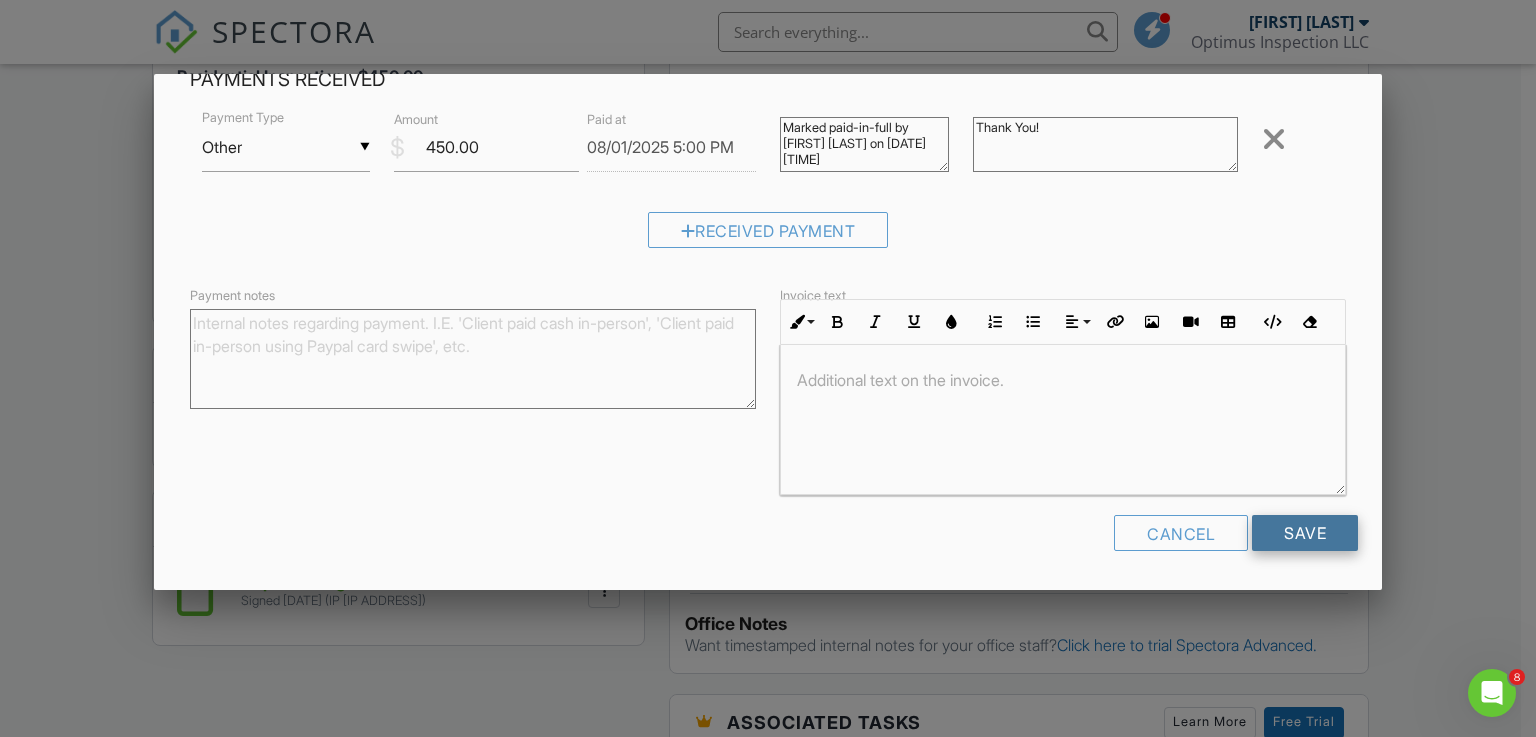 click on "Save" at bounding box center (1305, 533) 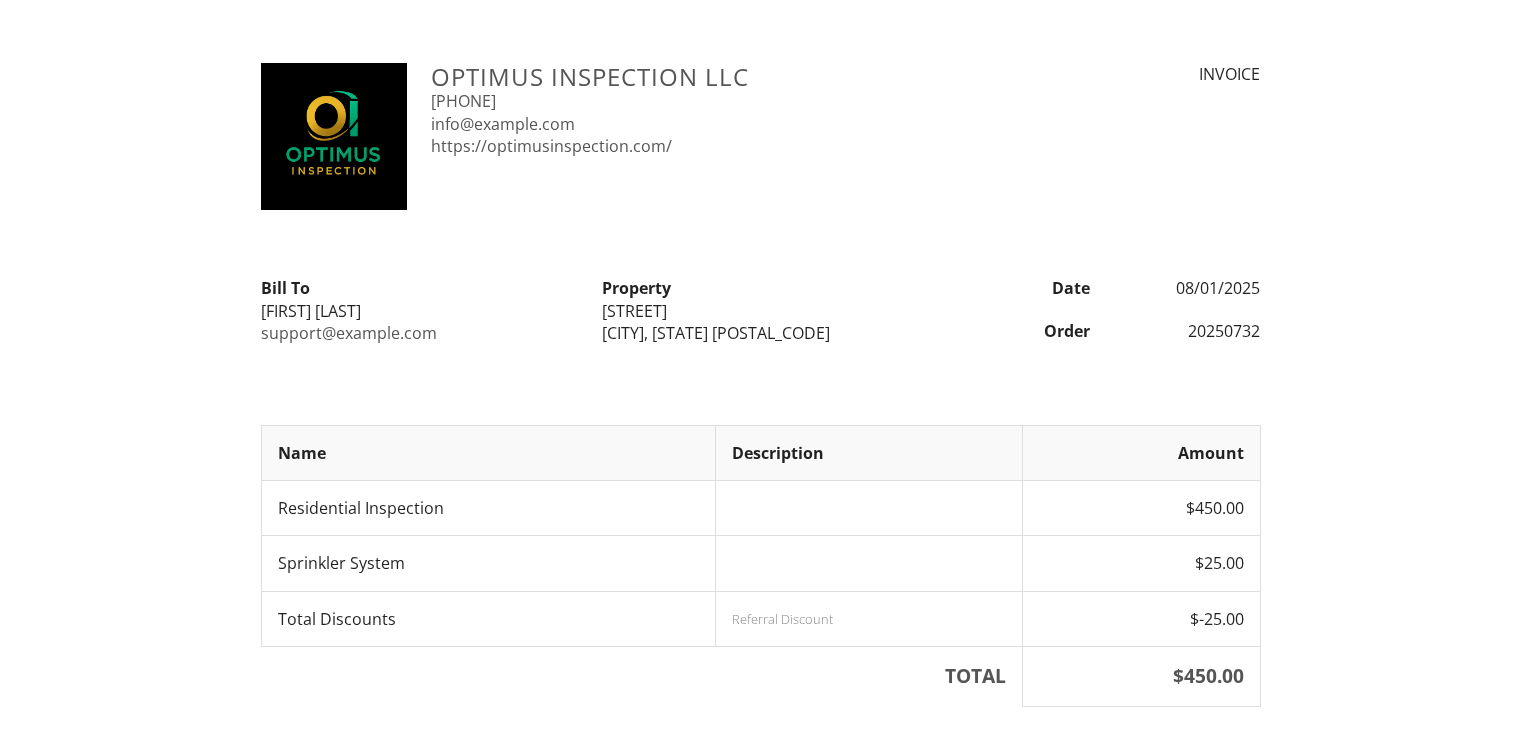 scroll, scrollTop: 0, scrollLeft: 0, axis: both 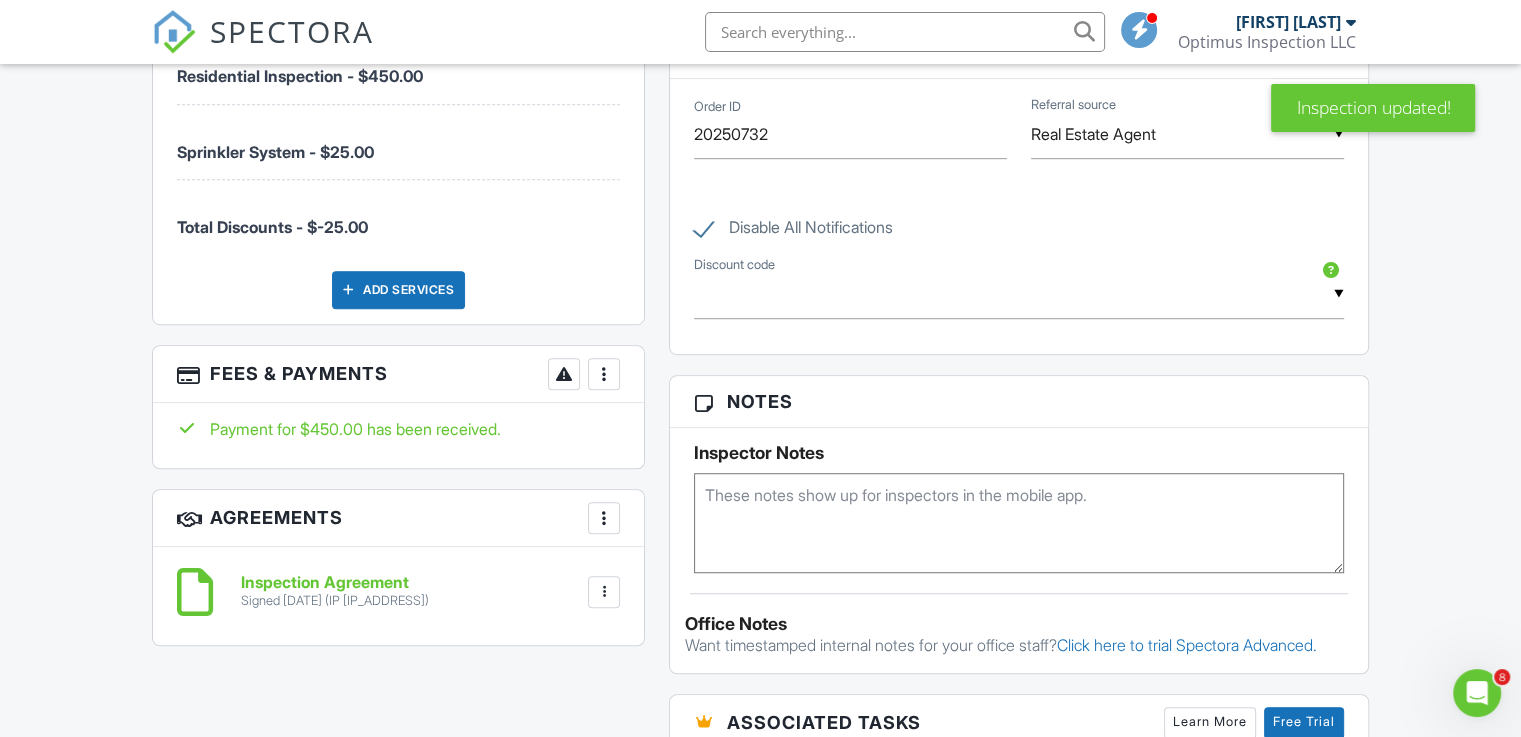 click at bounding box center [604, 374] 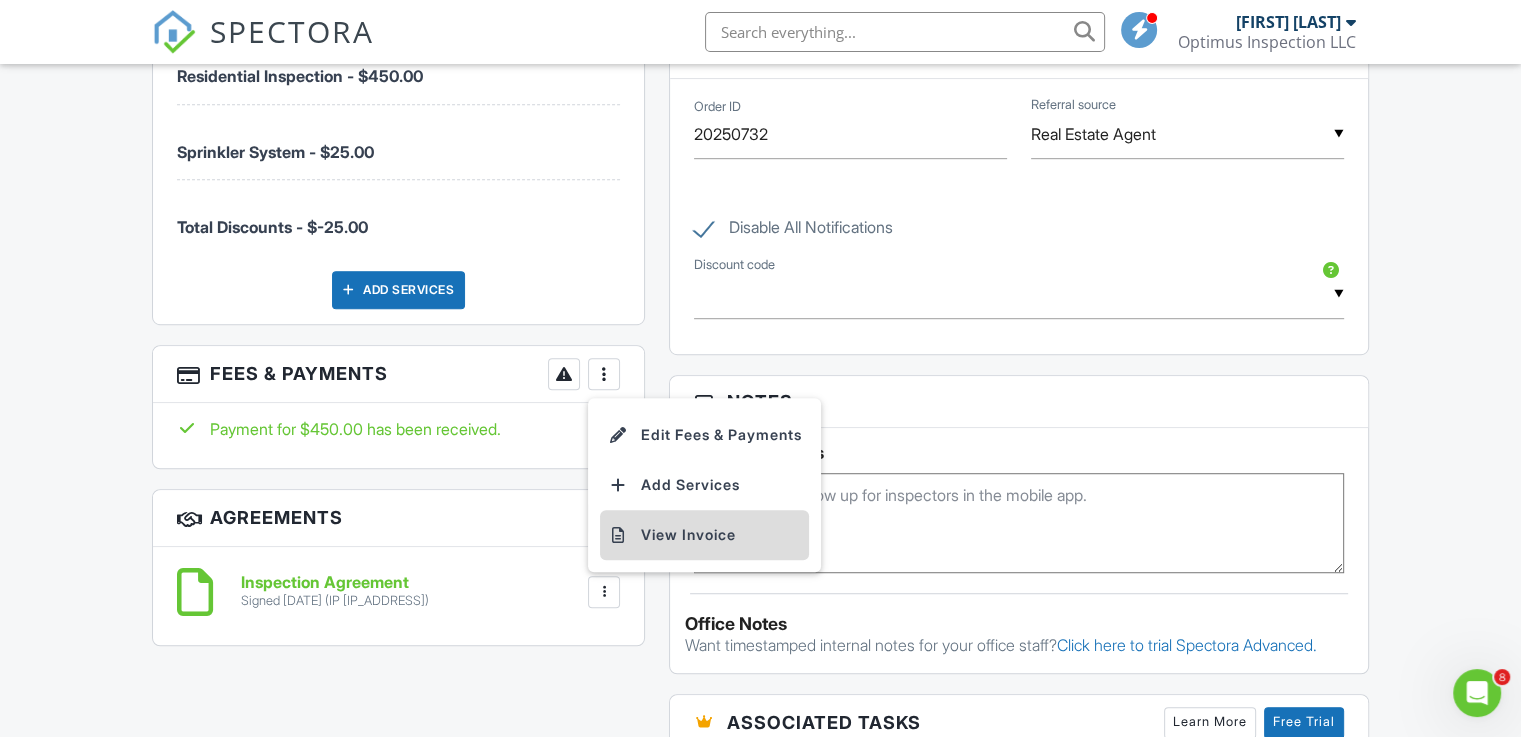 click on "View Invoice" at bounding box center (704, 535) 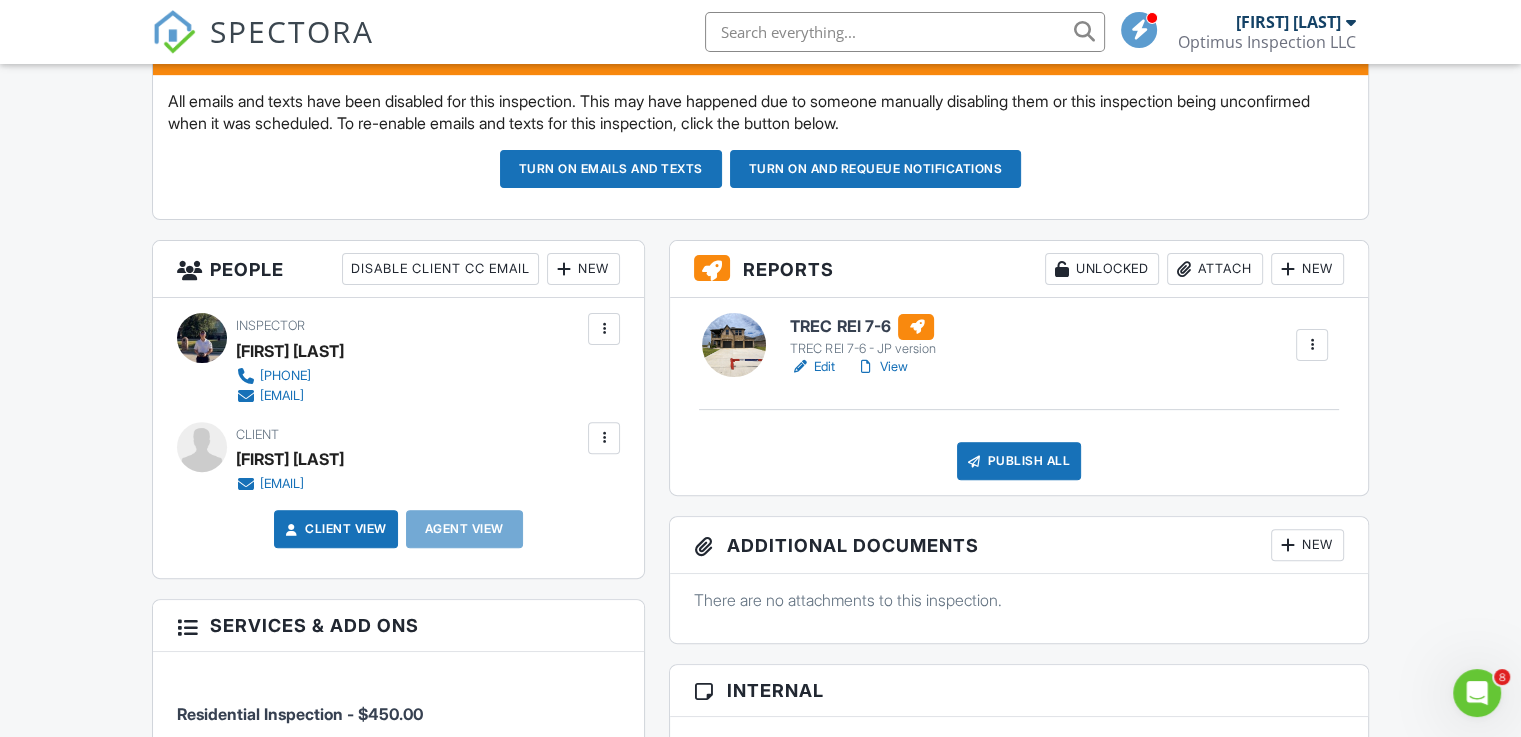 scroll, scrollTop: 400, scrollLeft: 0, axis: vertical 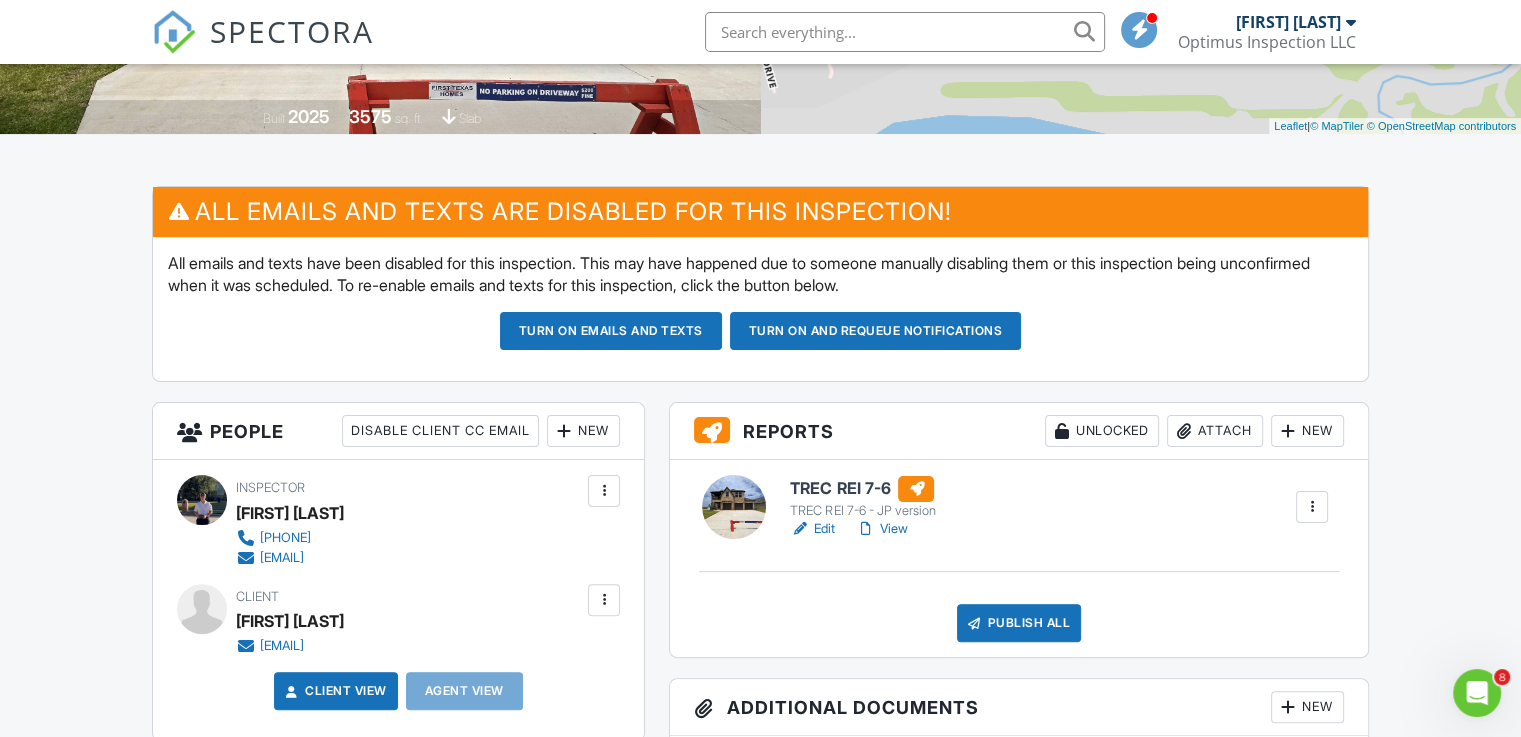 click on "Edit" at bounding box center [812, 529] 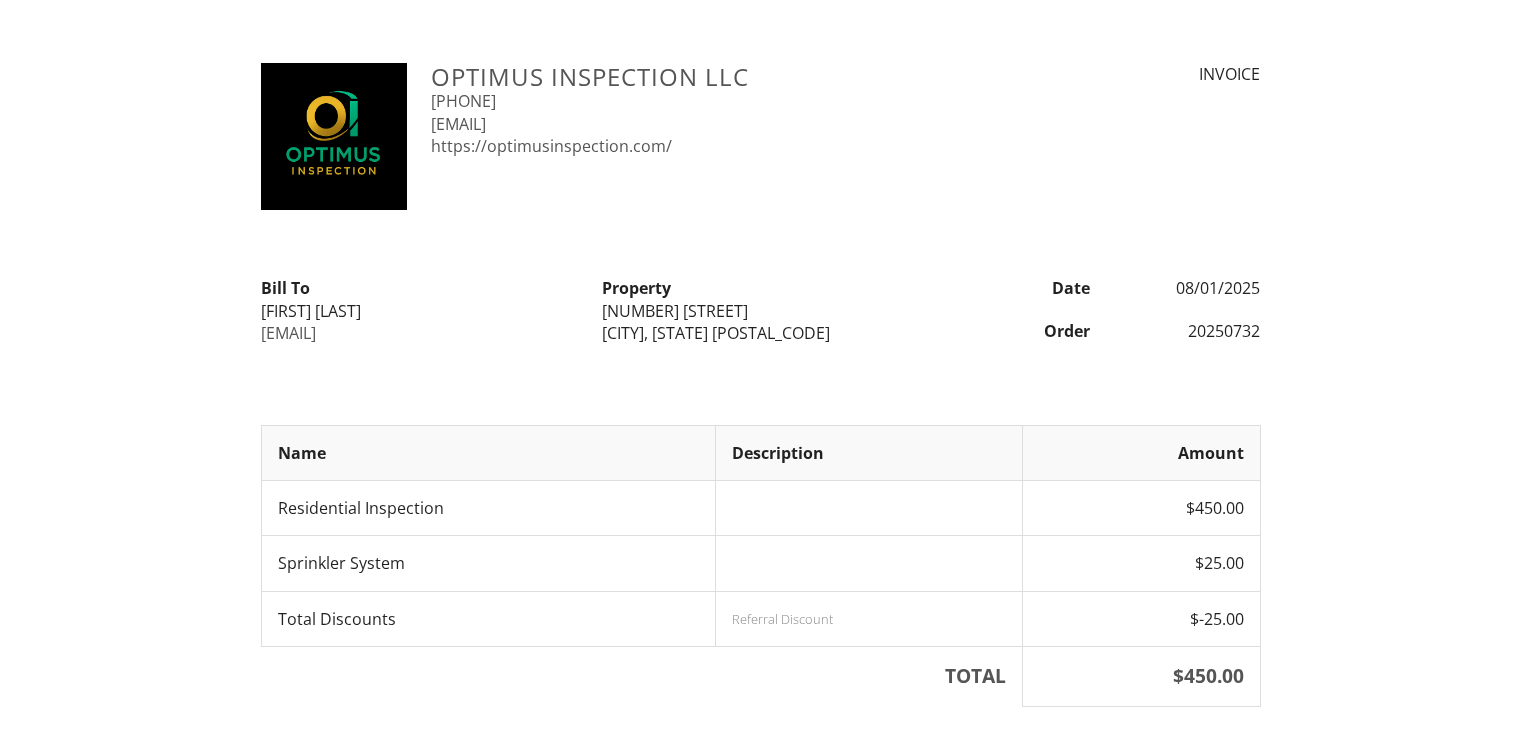 scroll, scrollTop: 0, scrollLeft: 0, axis: both 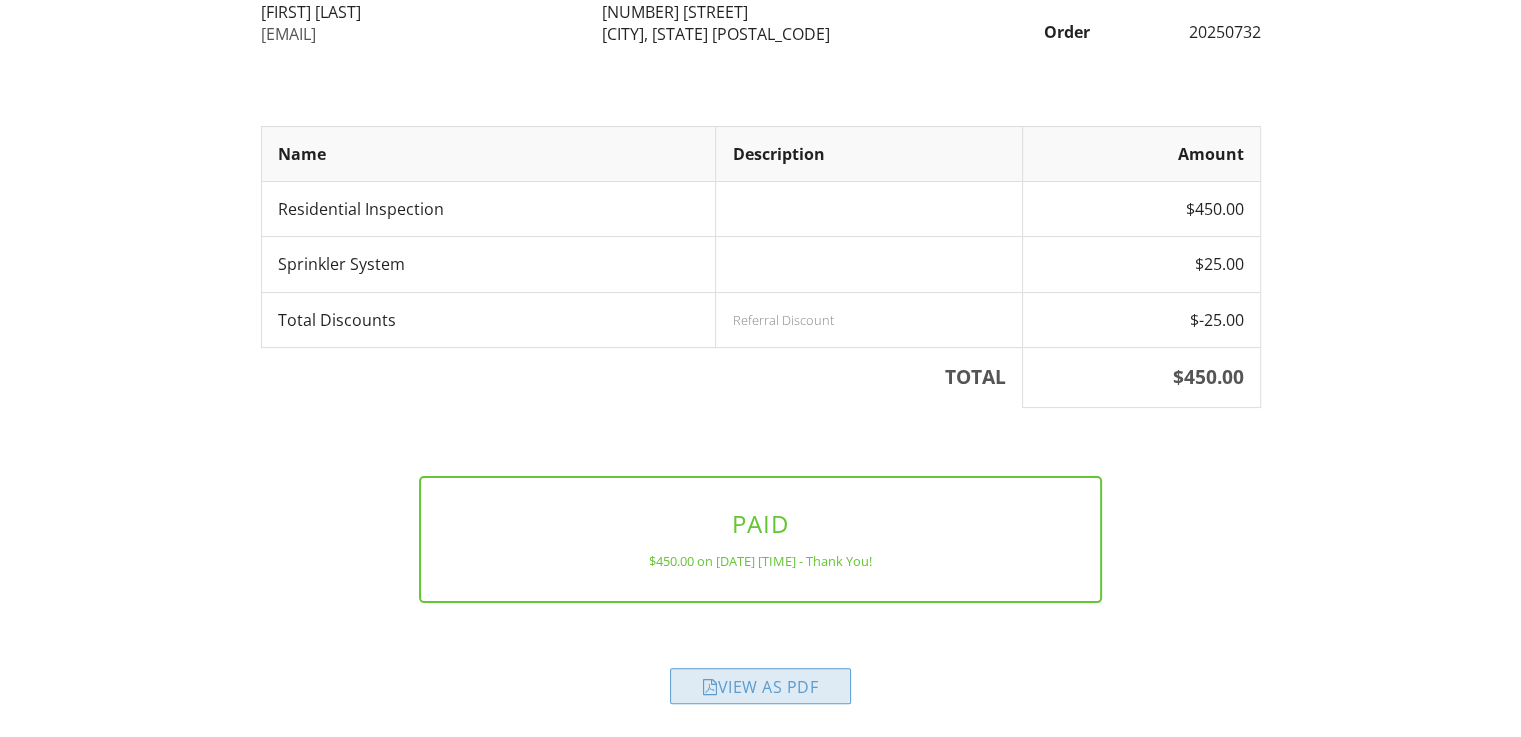 click on "View as PDF" at bounding box center (760, 686) 